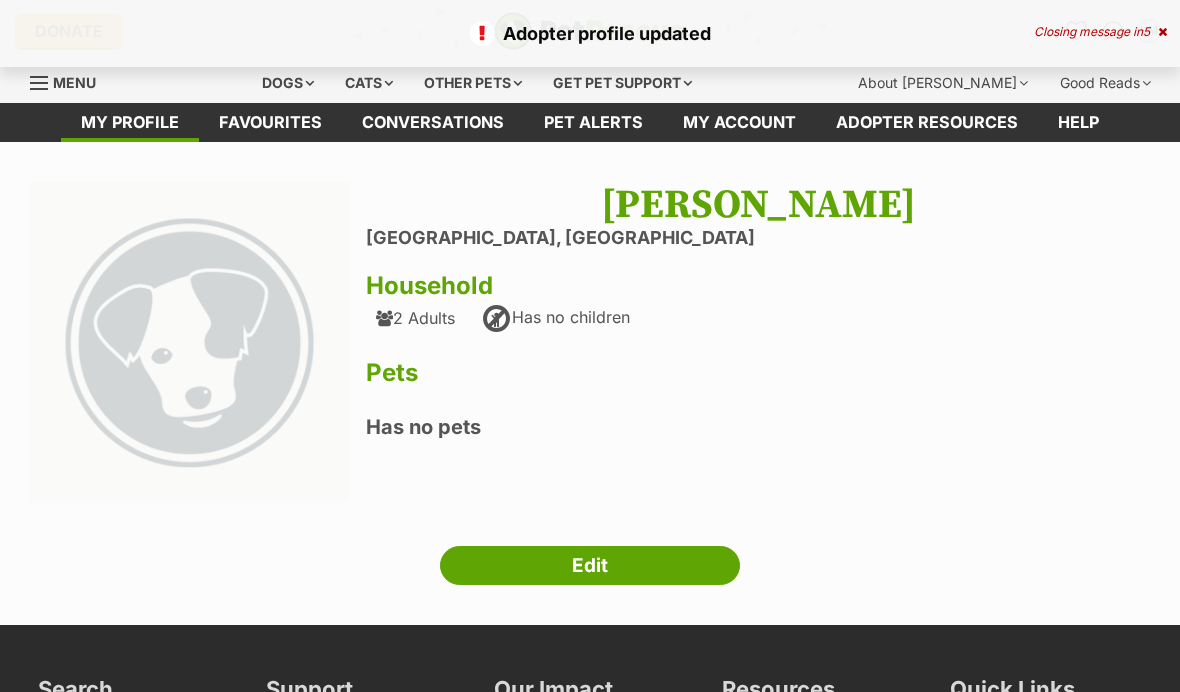 scroll, scrollTop: 0, scrollLeft: 0, axis: both 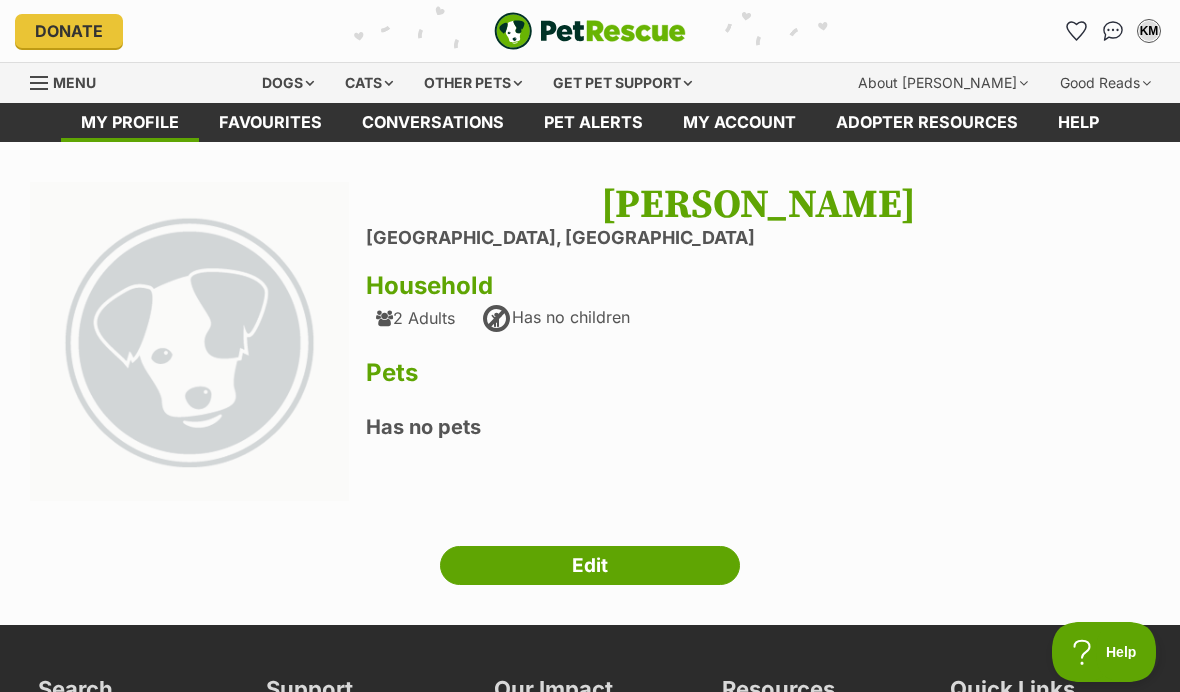 click on "Cats" at bounding box center (369, 83) 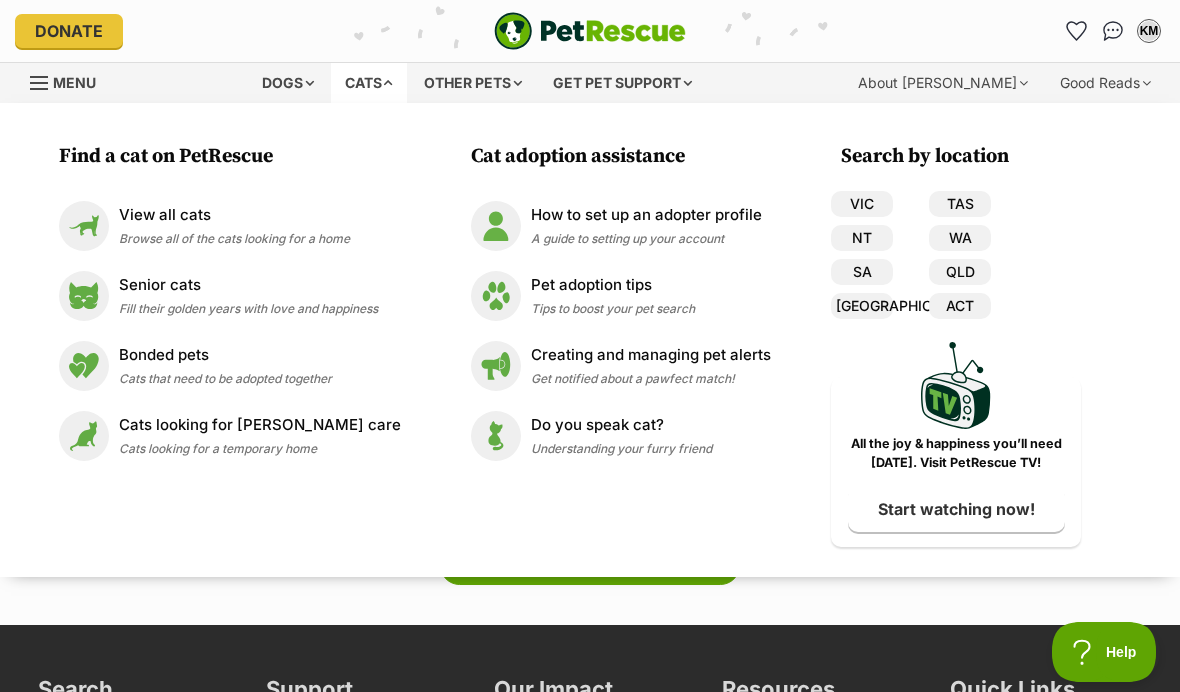 click on "View all cats" at bounding box center (234, 215) 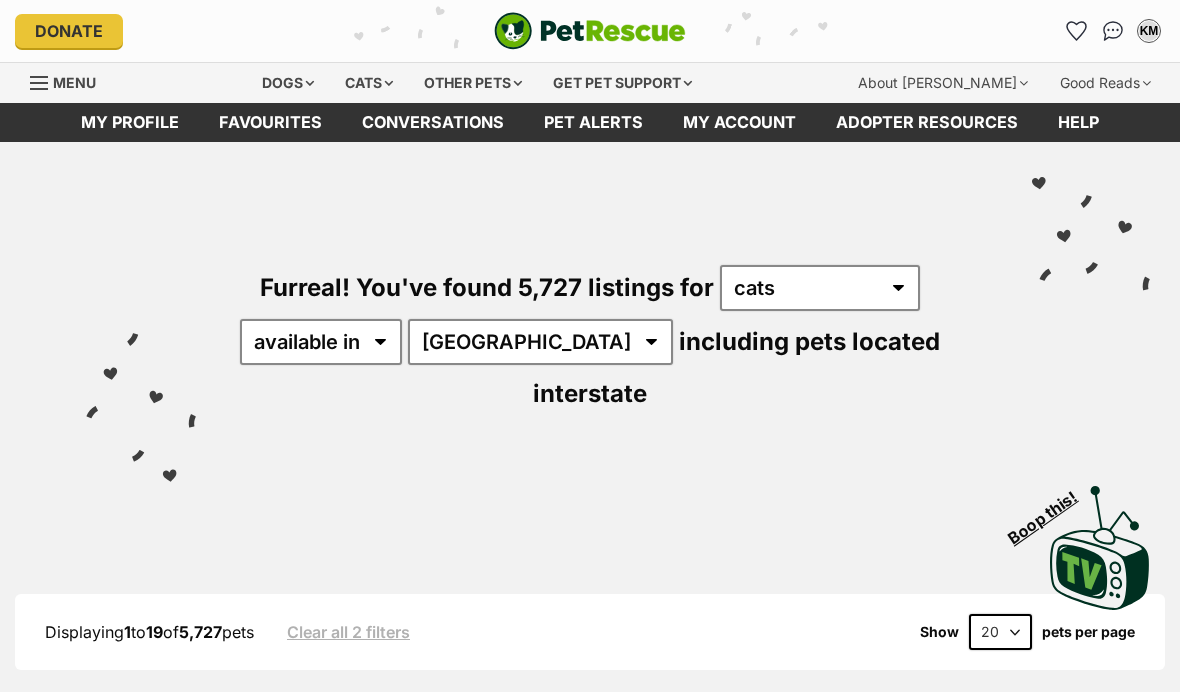 scroll, scrollTop: 0, scrollLeft: 0, axis: both 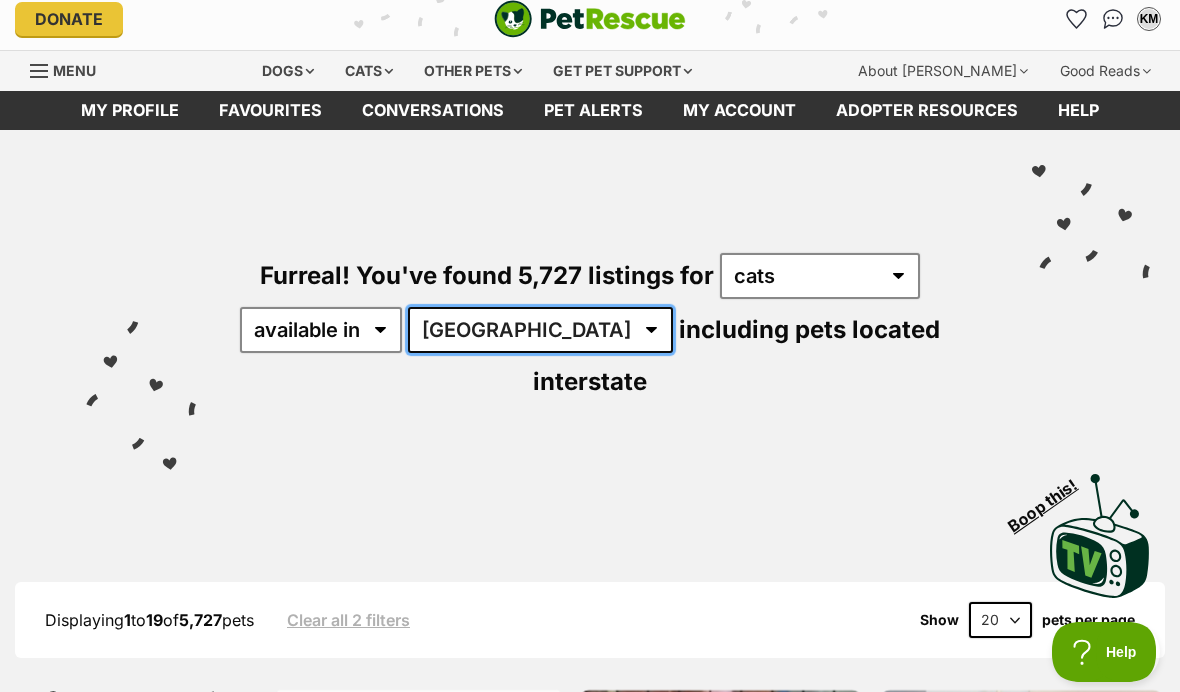 click on "Australia
ACT
NSW
NT
QLD
SA
TAS
VIC
WA" at bounding box center [540, 330] 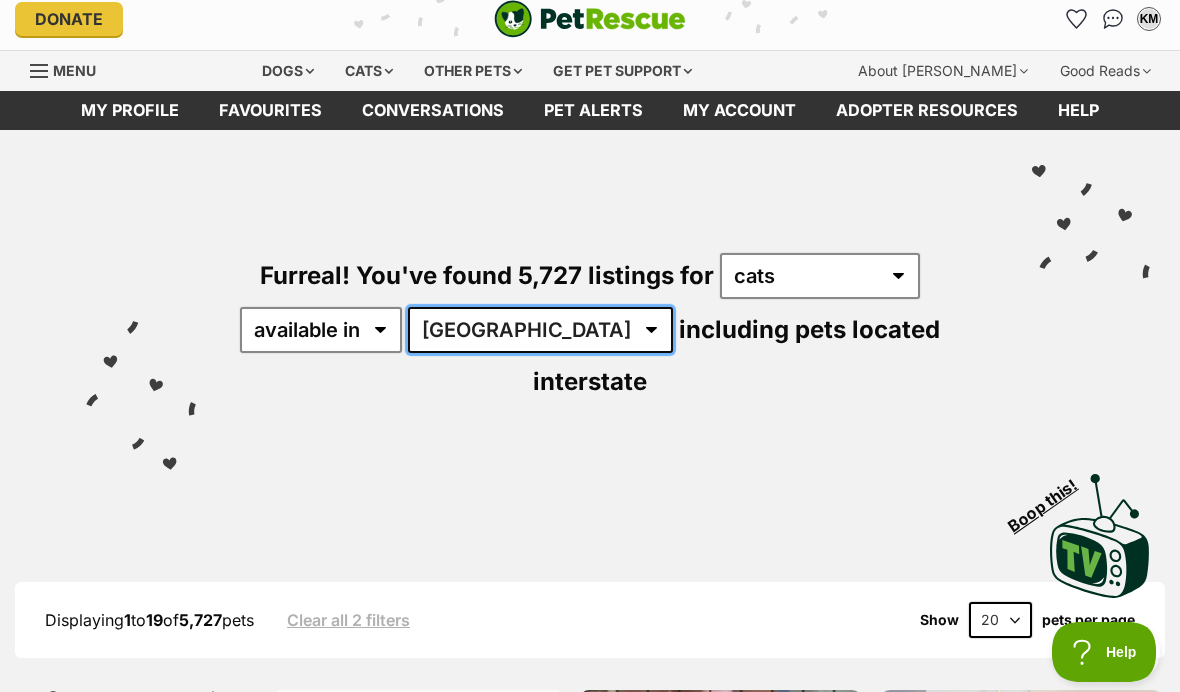 select on "SA" 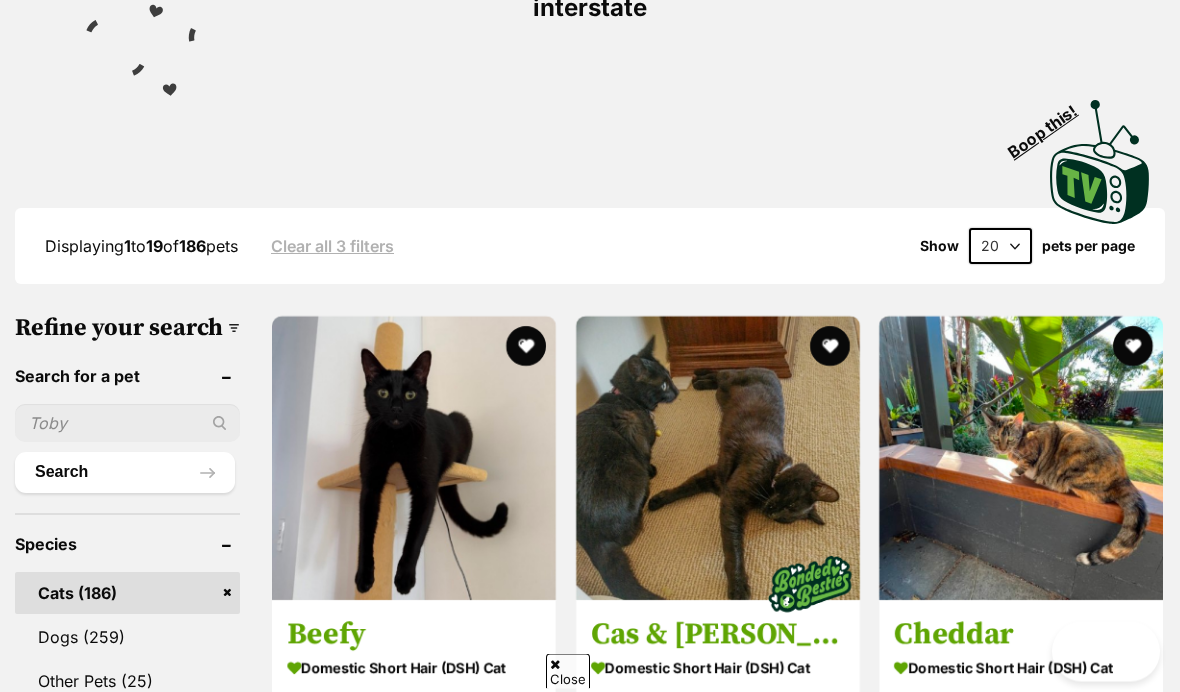 scroll, scrollTop: 517, scrollLeft: 0, axis: vertical 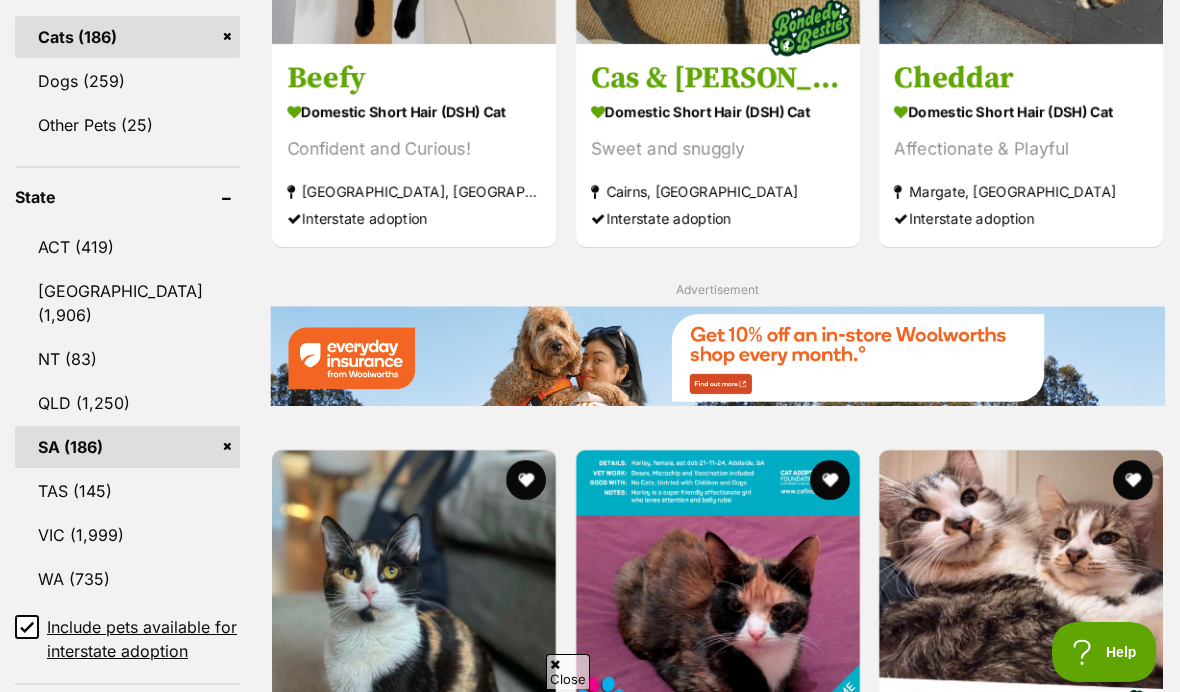 click on "Include pets available for interstate adoption" at bounding box center [27, 627] 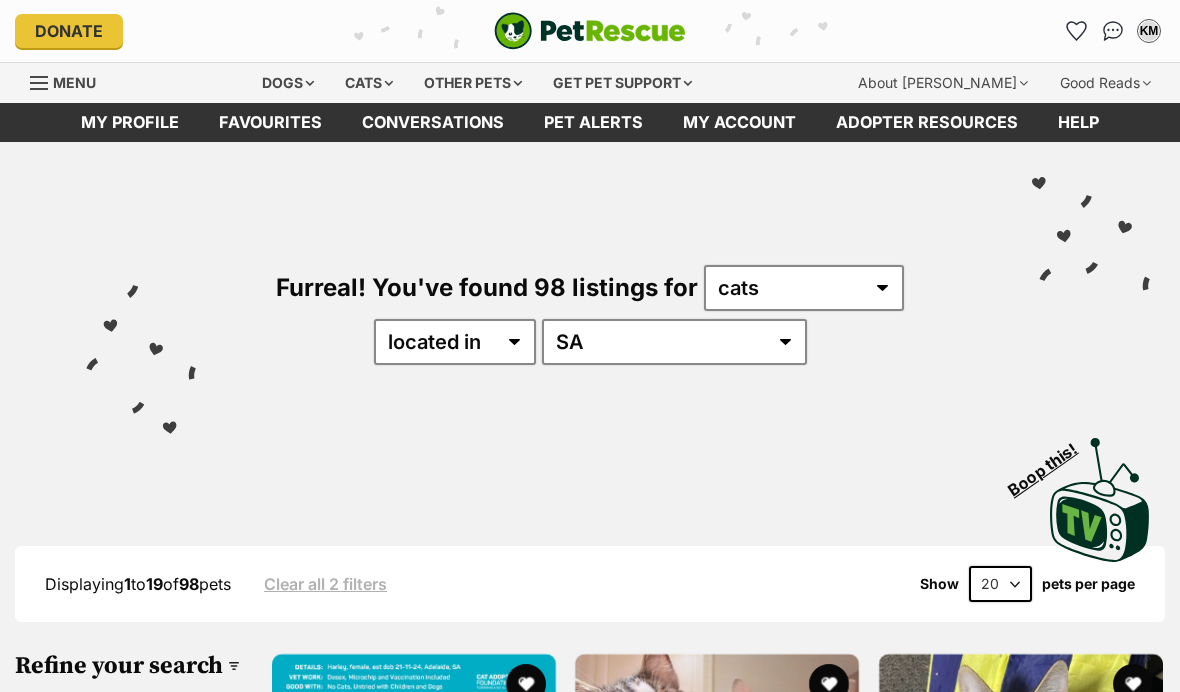 scroll, scrollTop: 0, scrollLeft: 0, axis: both 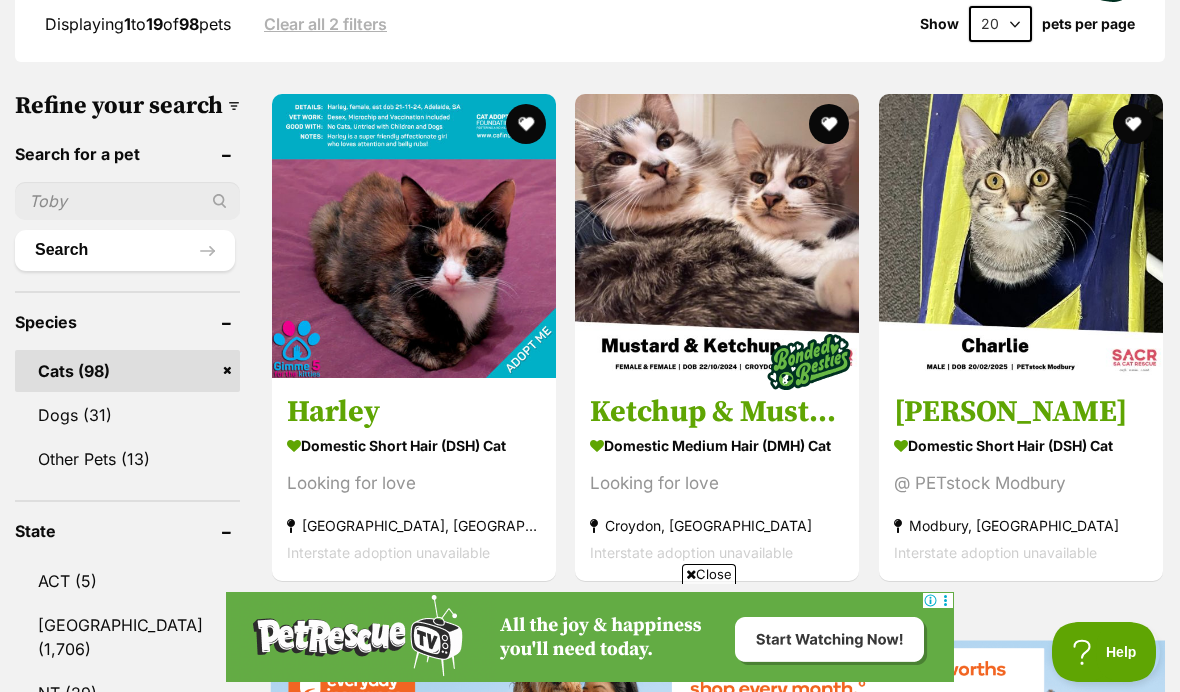 click at bounding box center (830, 124) 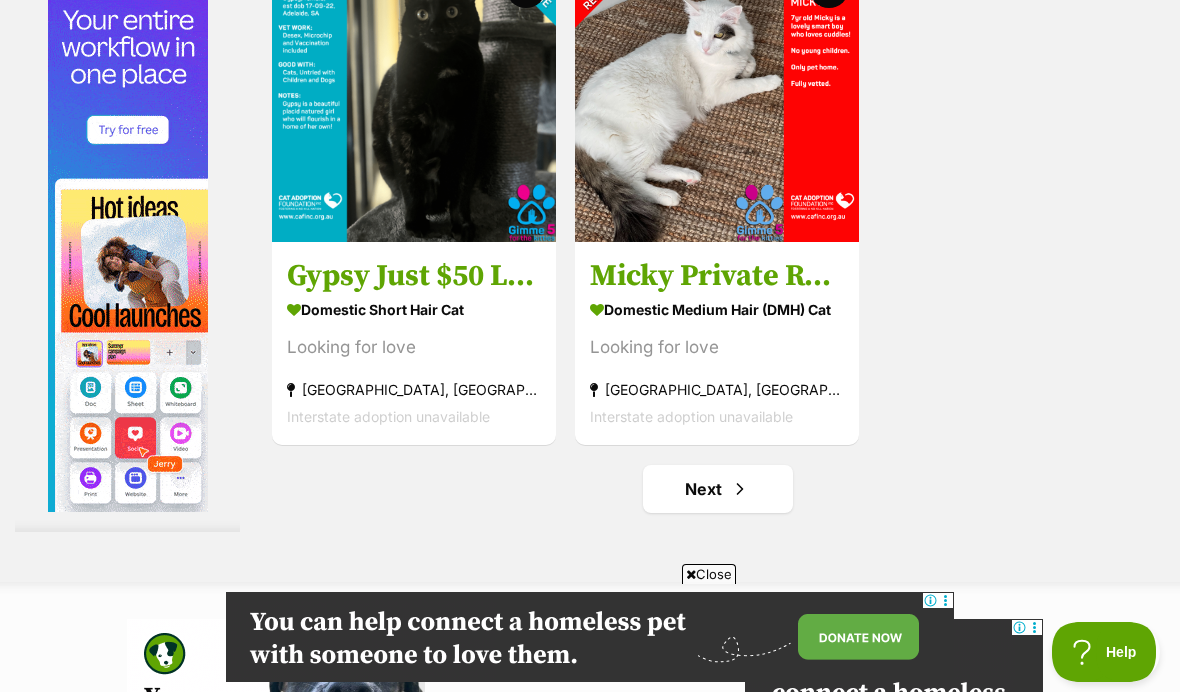scroll, scrollTop: 3976, scrollLeft: 0, axis: vertical 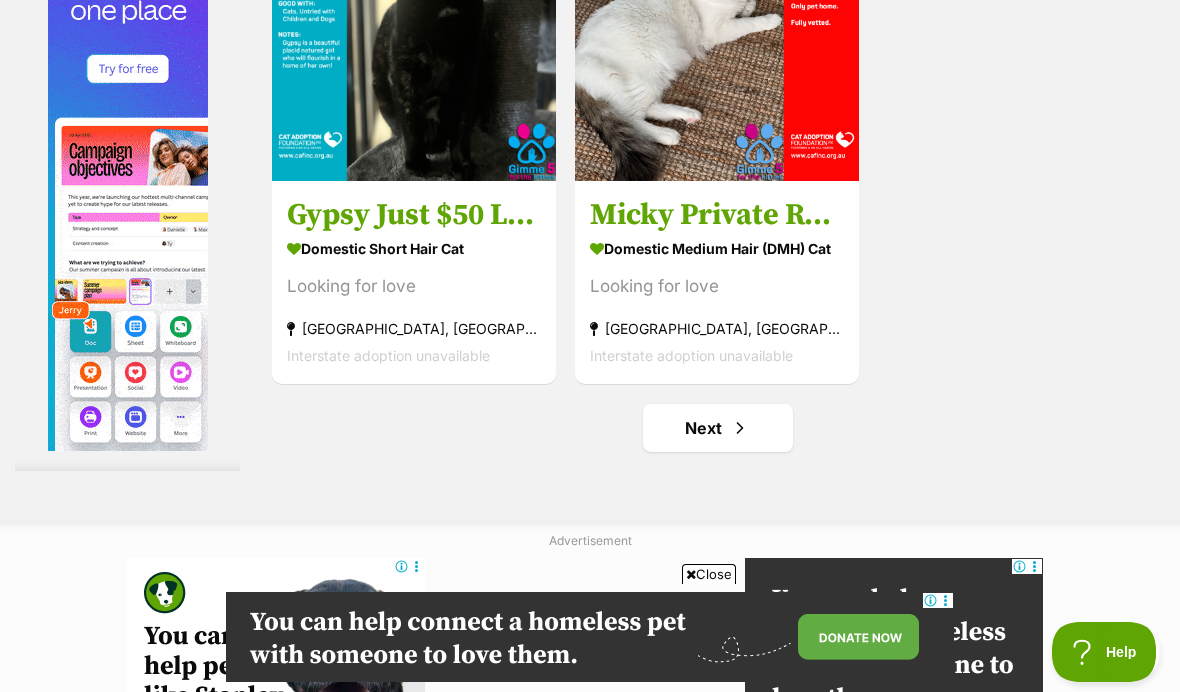 click at bounding box center (740, 428) 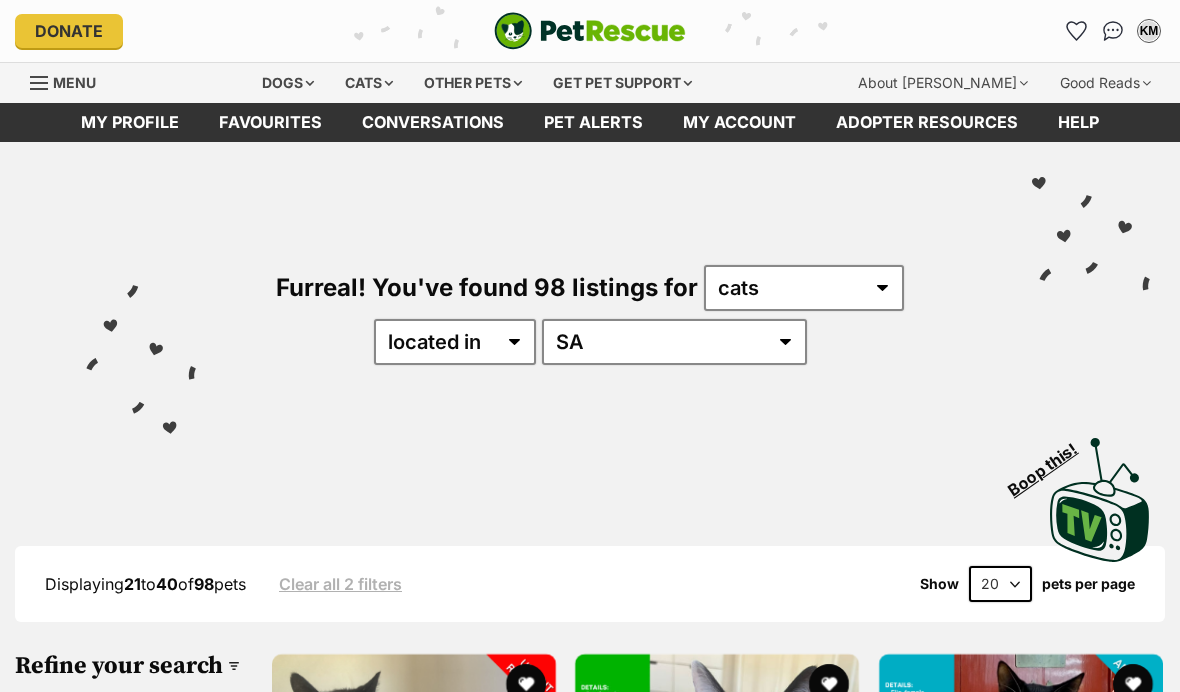 scroll, scrollTop: 0, scrollLeft: 0, axis: both 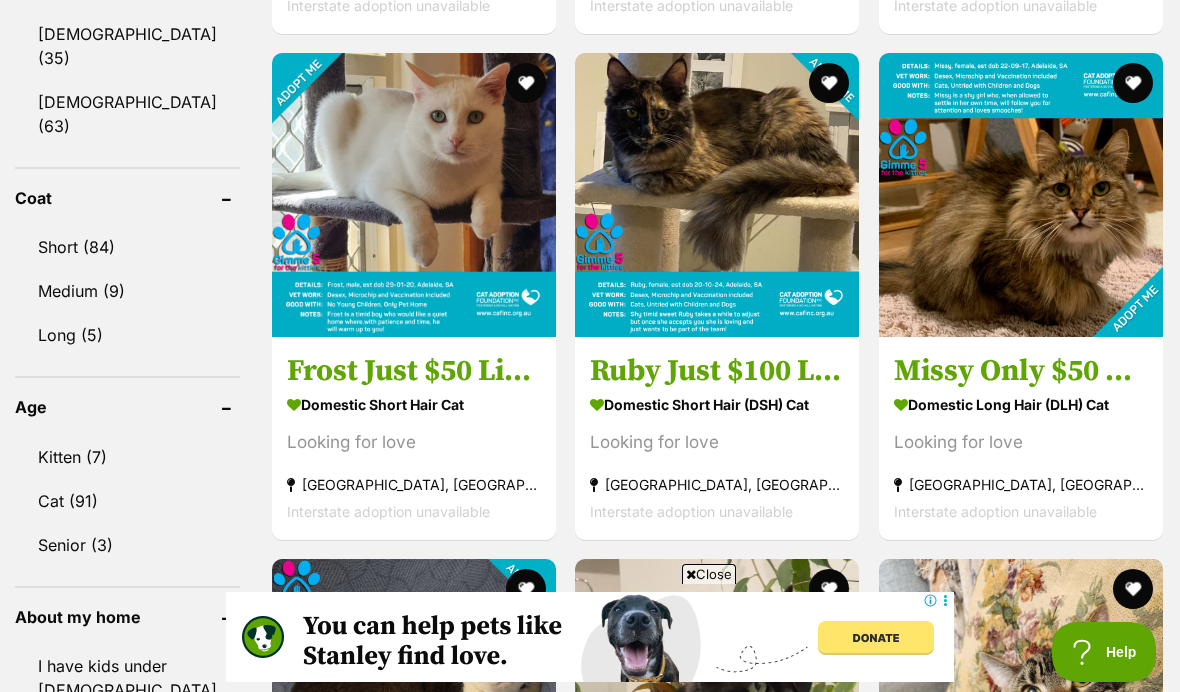 click at bounding box center [830, 83] 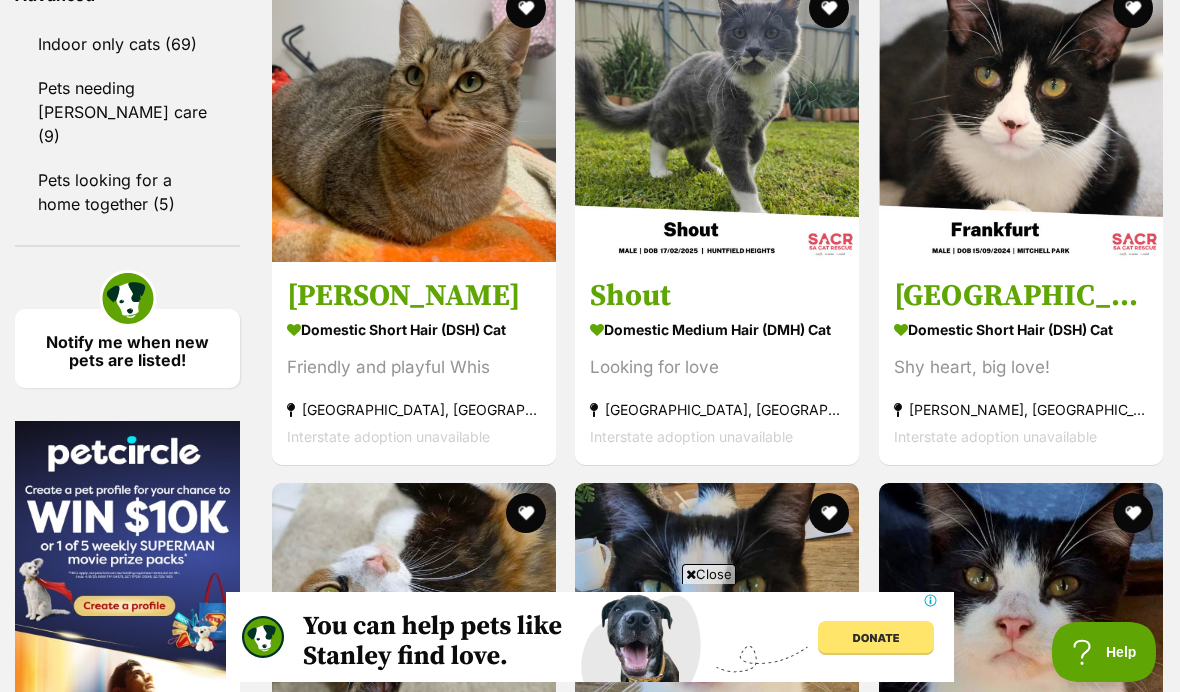 scroll, scrollTop: 0, scrollLeft: 0, axis: both 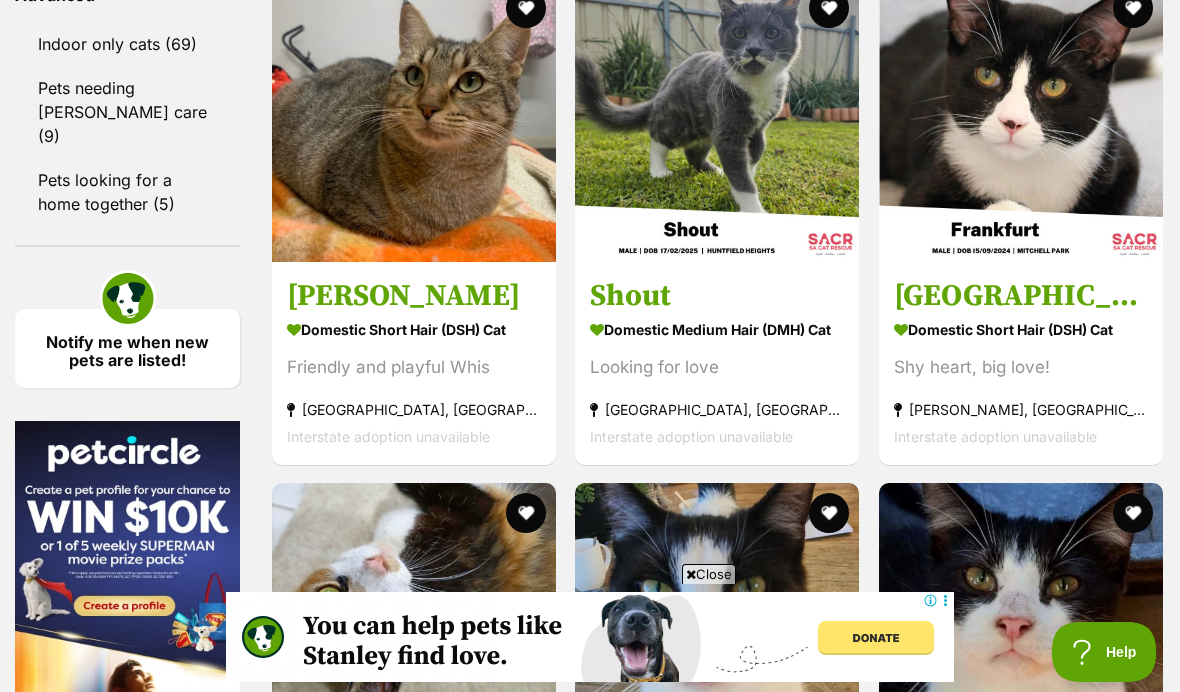 click at bounding box center (830, 8) 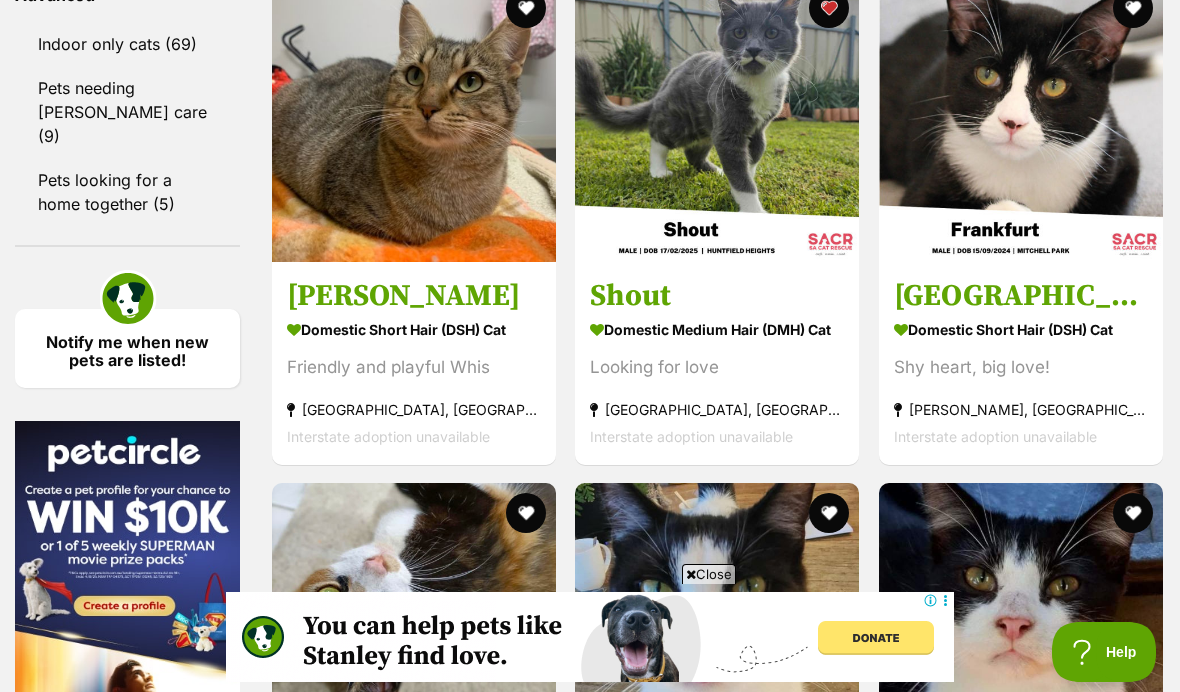 click at bounding box center (717, 120) 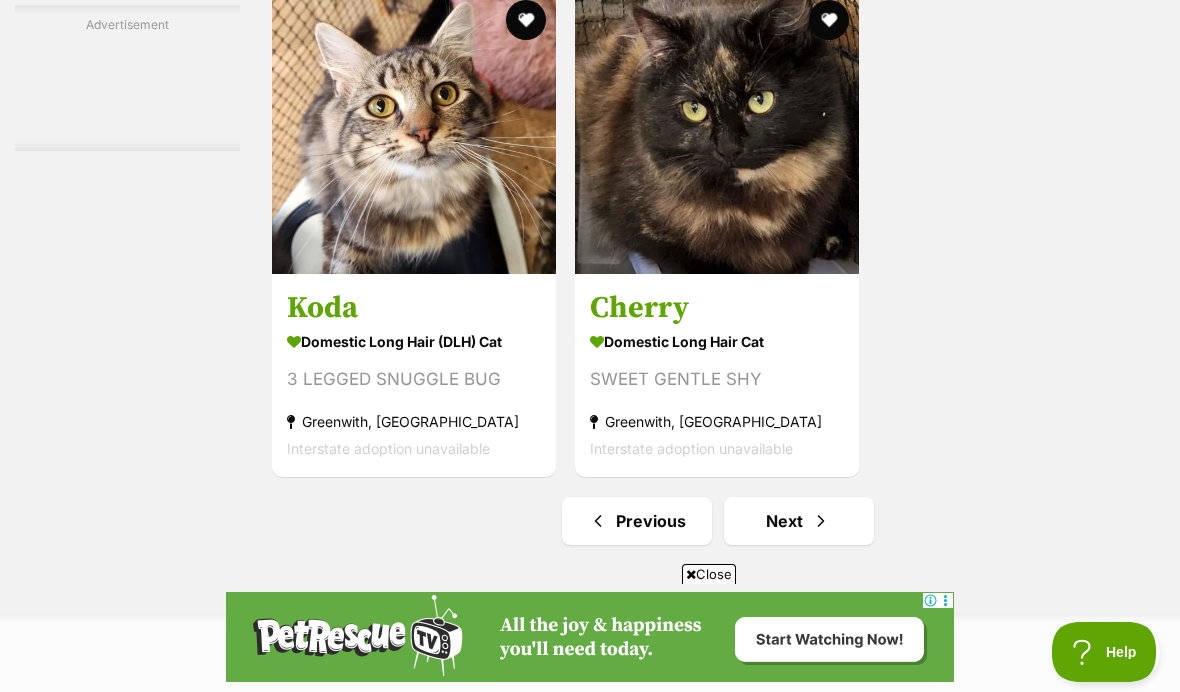 scroll, scrollTop: 3851, scrollLeft: 0, axis: vertical 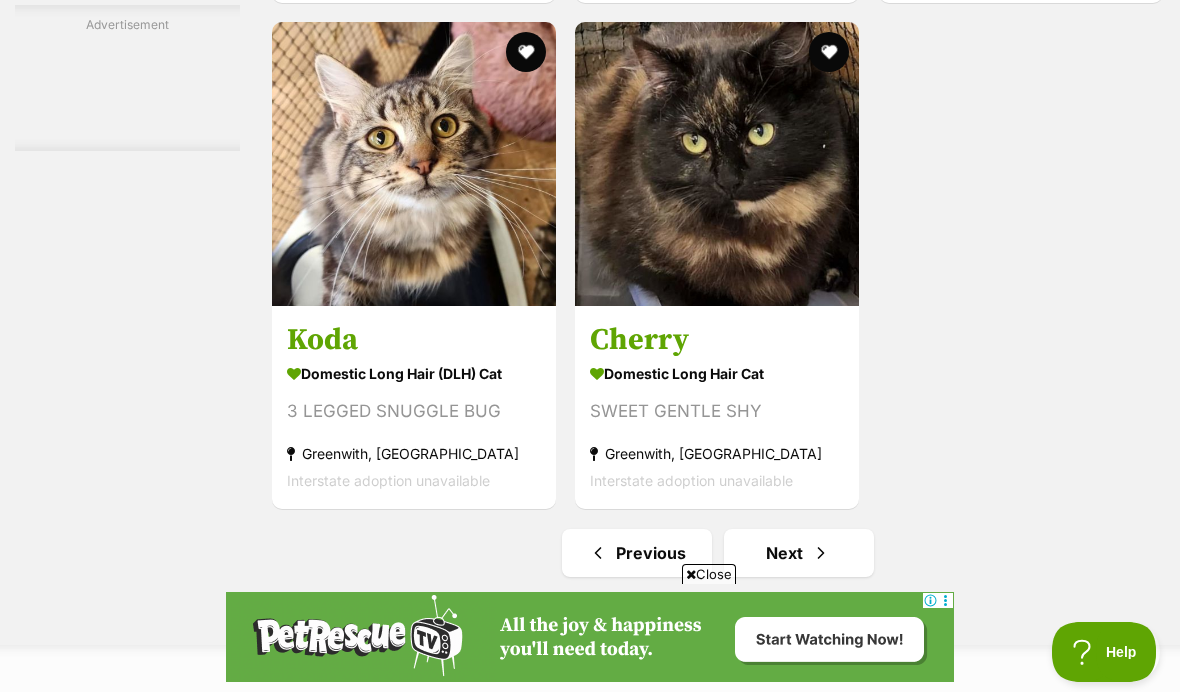 click at bounding box center [414, 164] 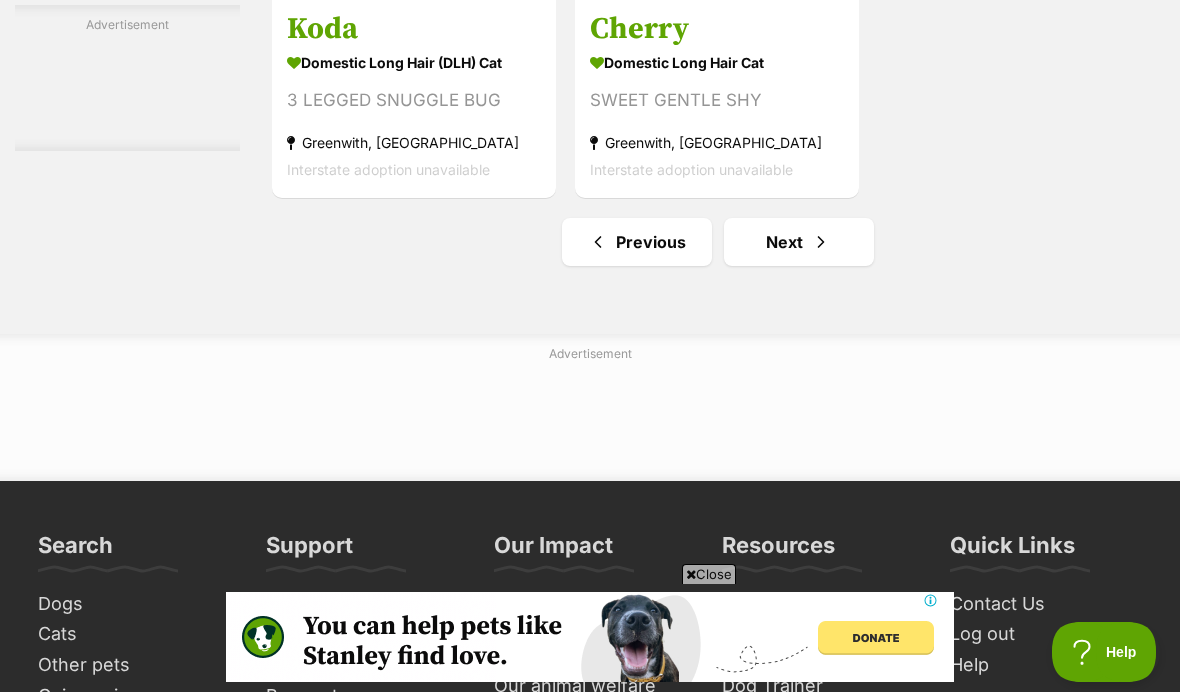 scroll, scrollTop: 0, scrollLeft: 0, axis: both 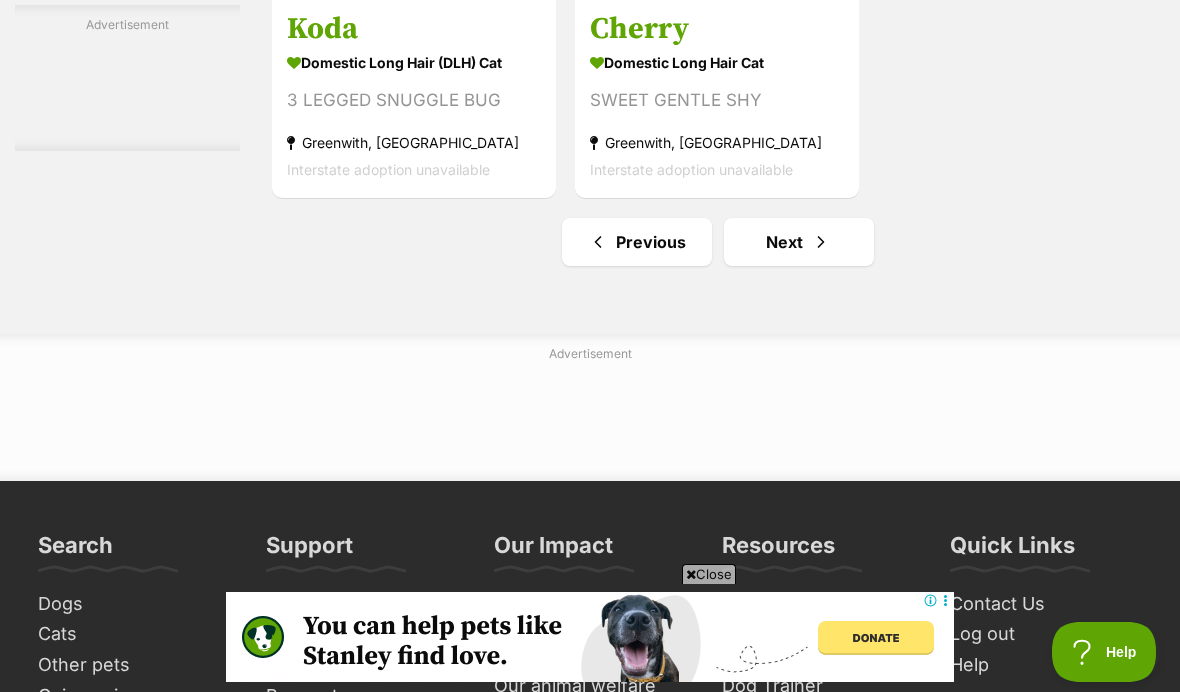 click on "Next" at bounding box center [799, 242] 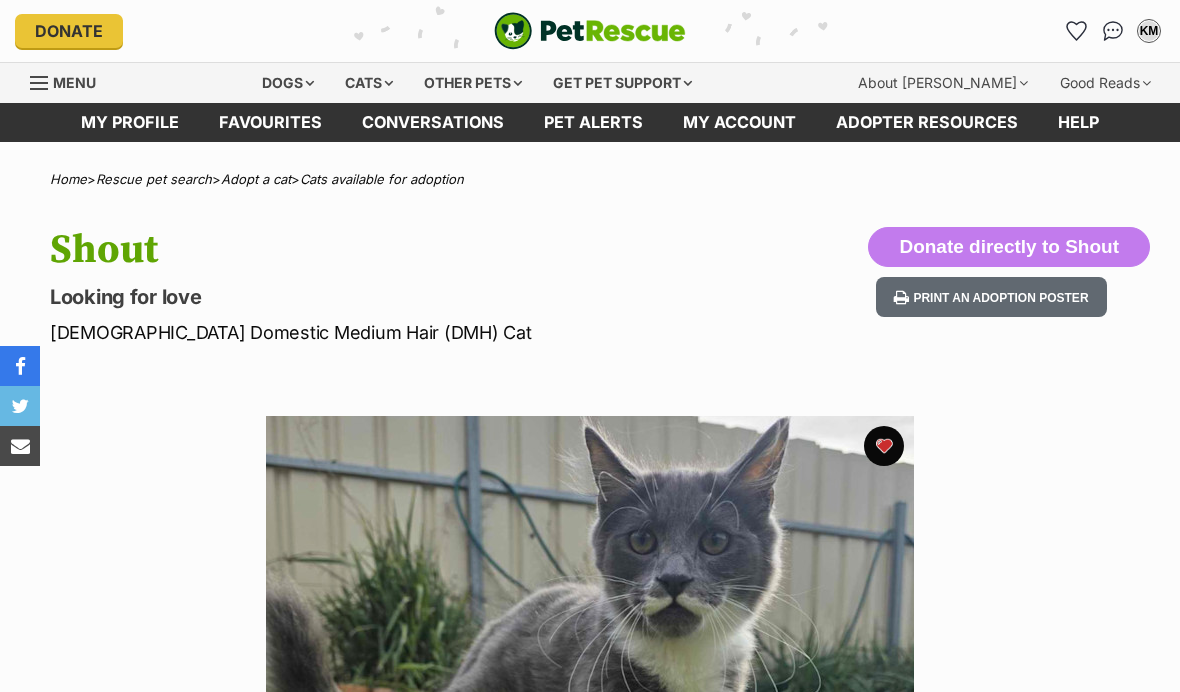 scroll, scrollTop: 0, scrollLeft: 0, axis: both 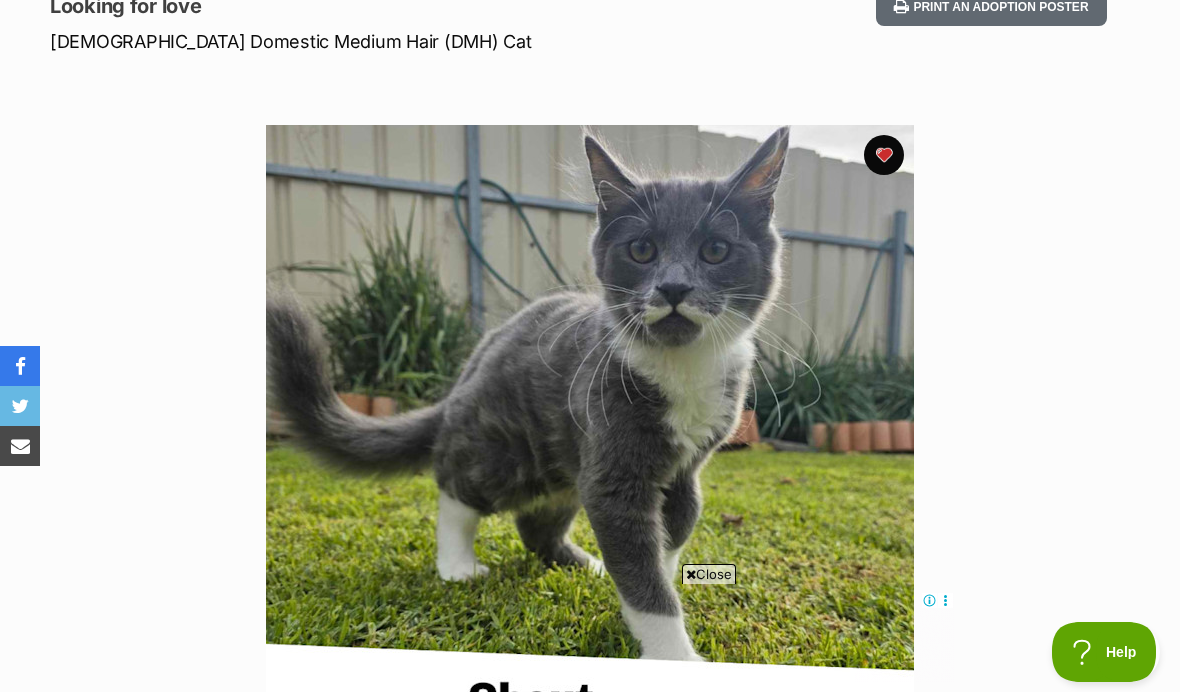 click at bounding box center [884, 155] 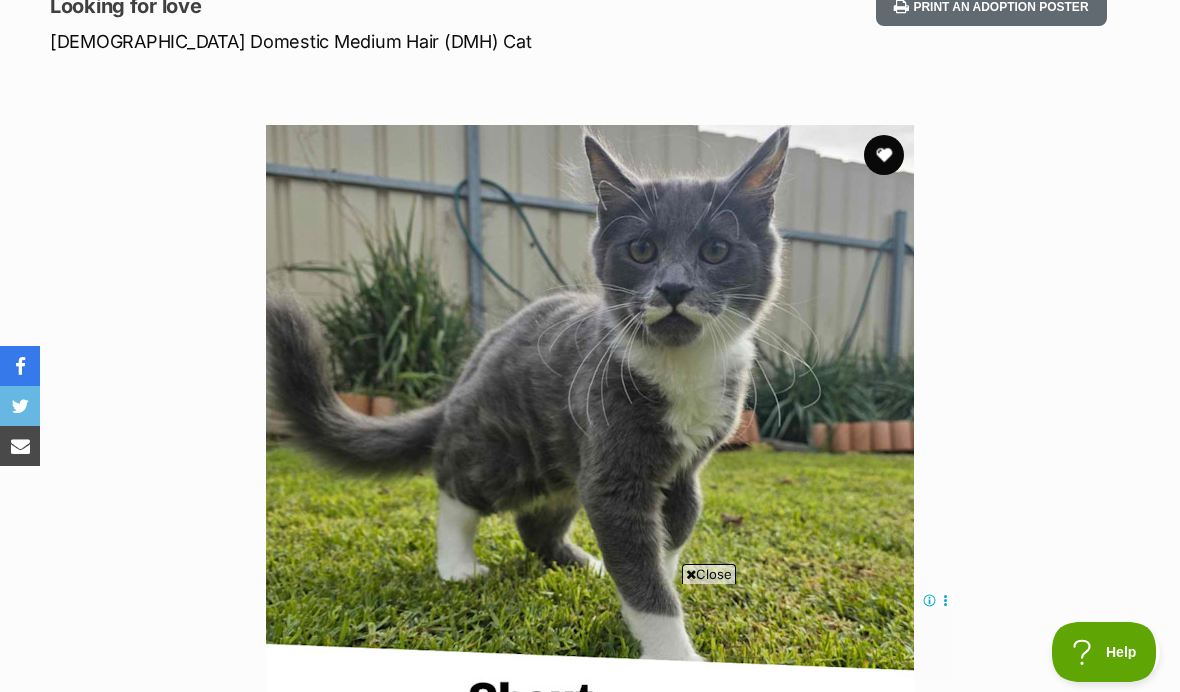 click at bounding box center (884, 155) 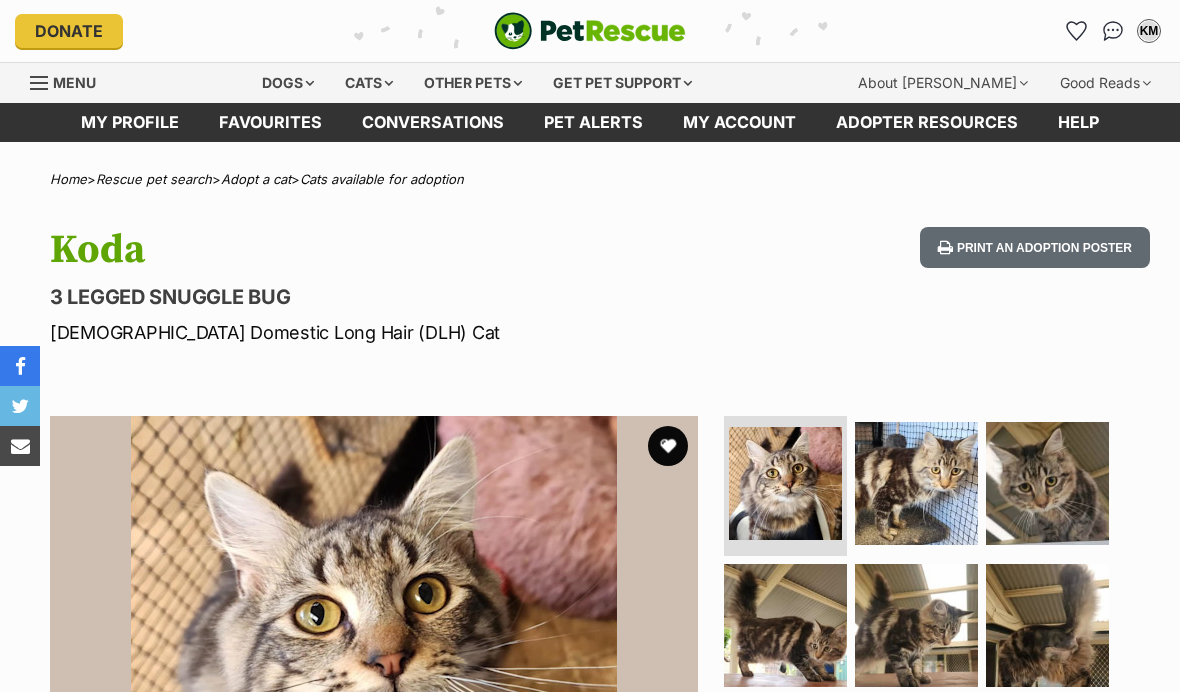 scroll, scrollTop: 0, scrollLeft: 0, axis: both 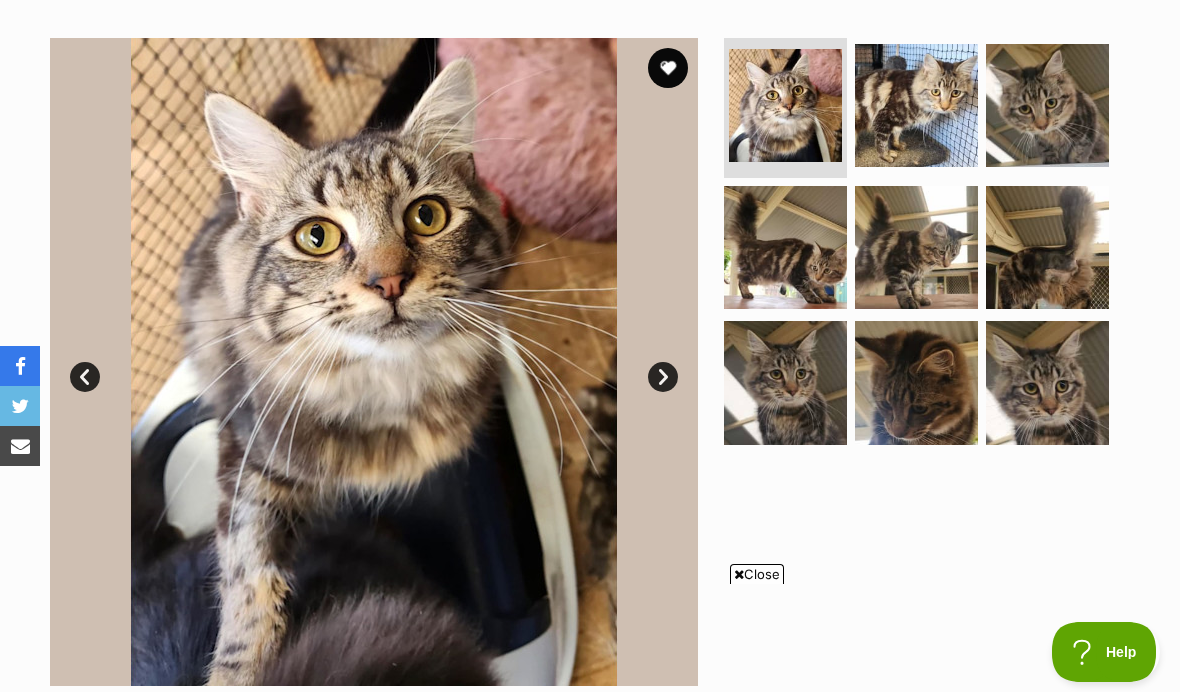 click at bounding box center (916, 247) 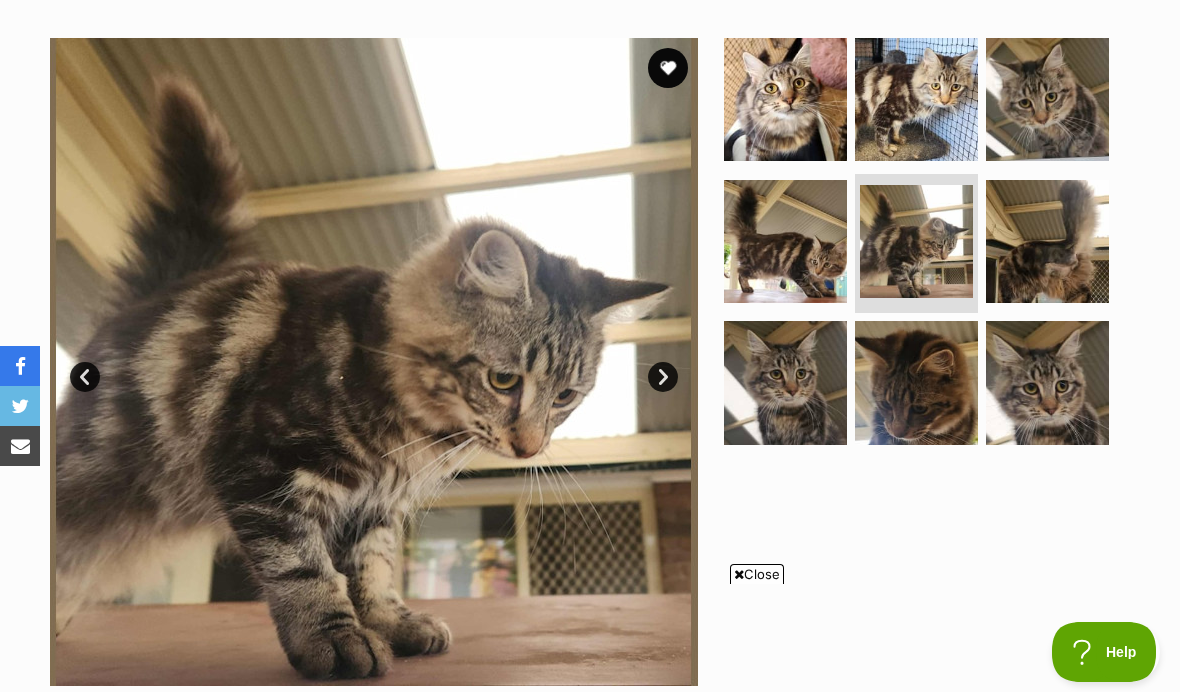 click at bounding box center [785, 99] 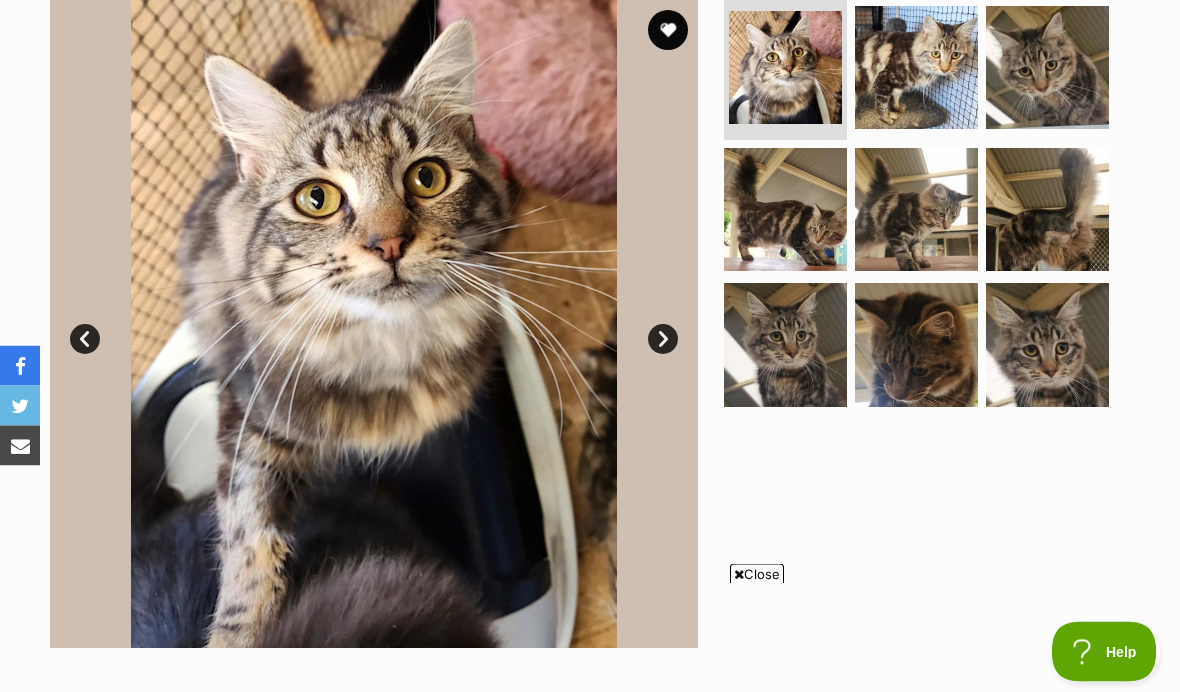 scroll, scrollTop: 416, scrollLeft: 0, axis: vertical 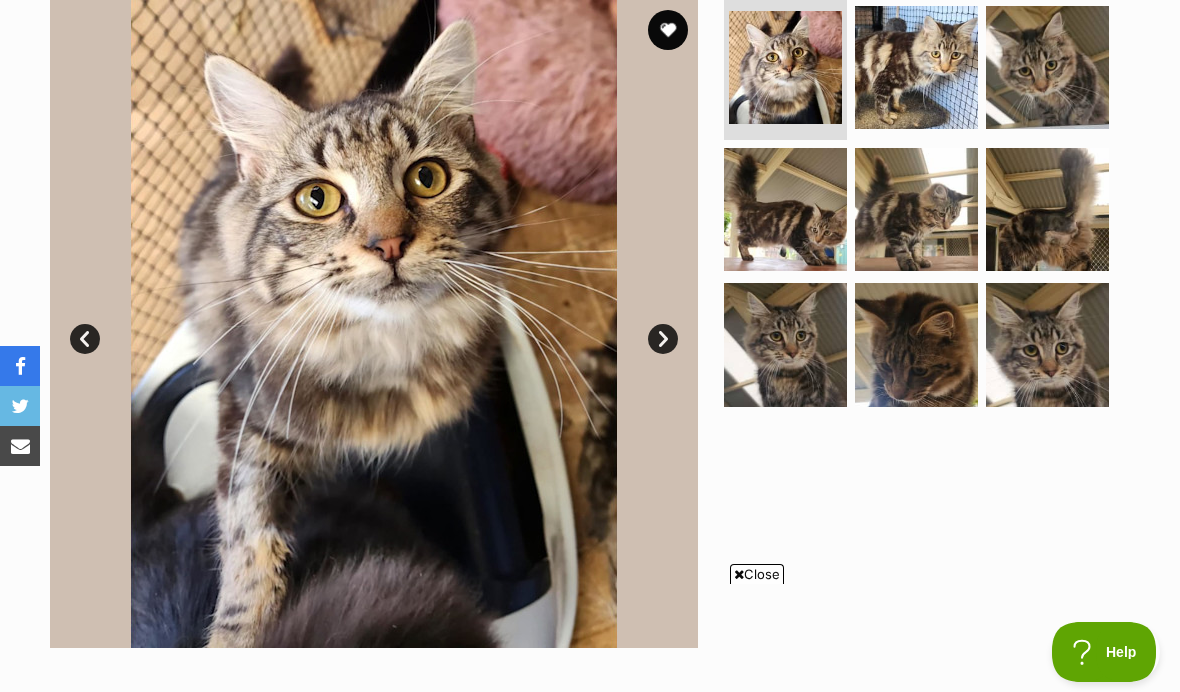 click at bounding box center [1047, 344] 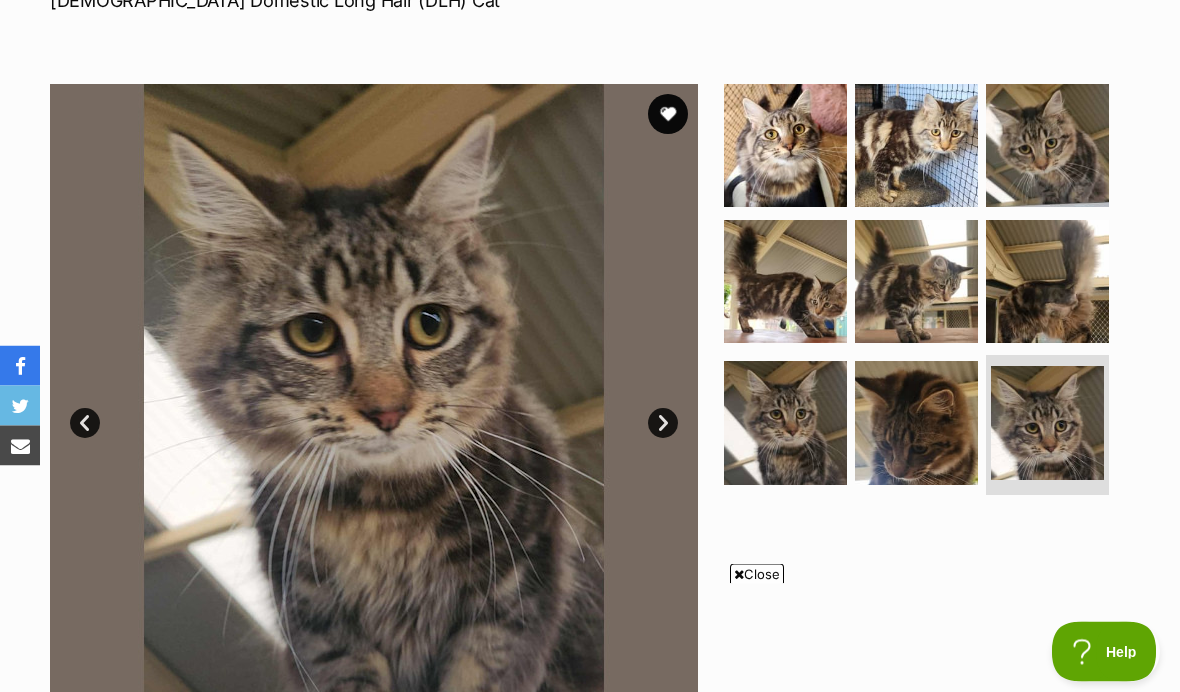 scroll, scrollTop: 332, scrollLeft: 0, axis: vertical 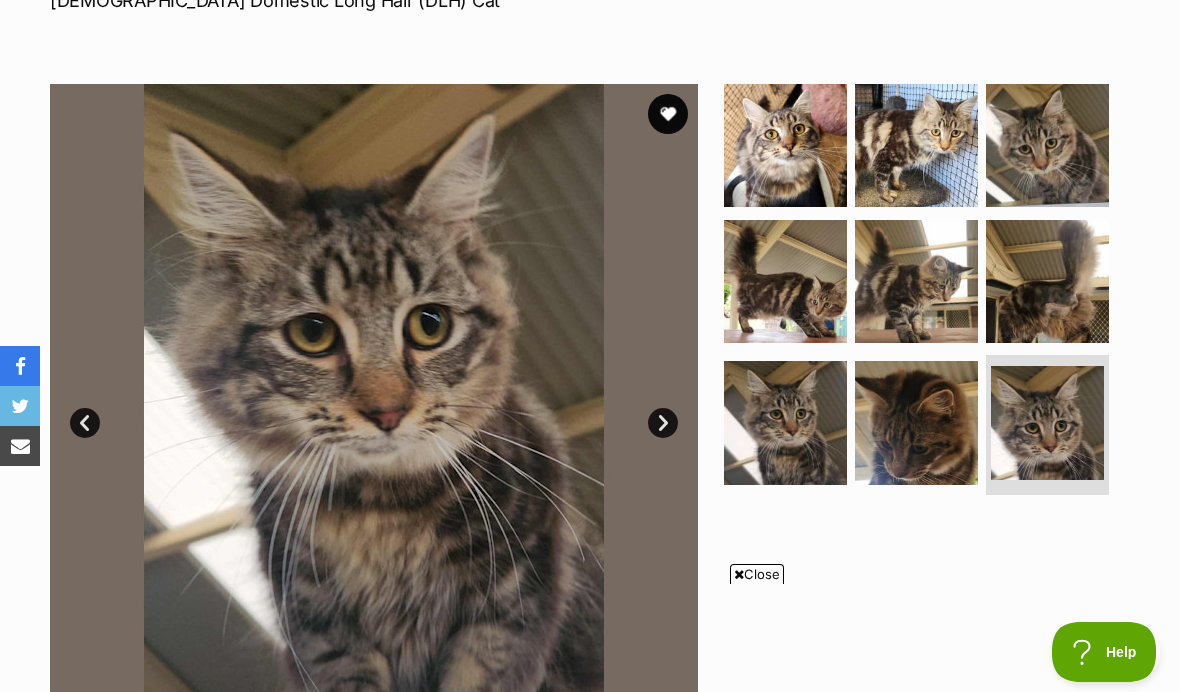 click at bounding box center [916, 145] 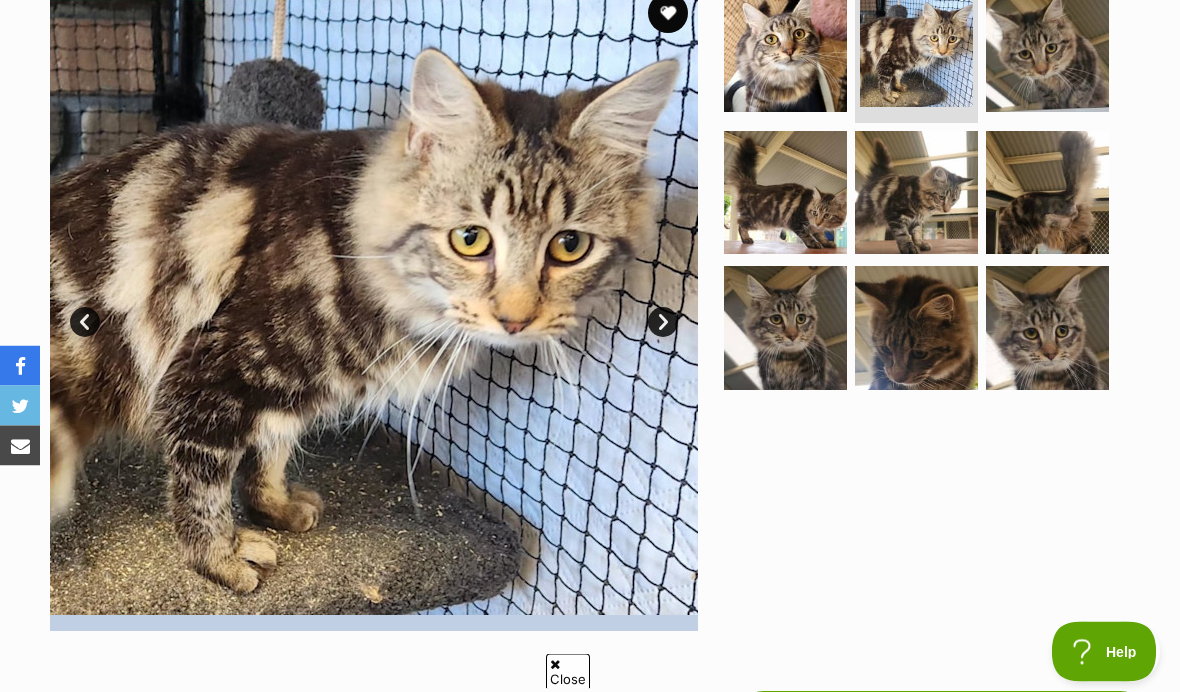 scroll, scrollTop: 433, scrollLeft: 0, axis: vertical 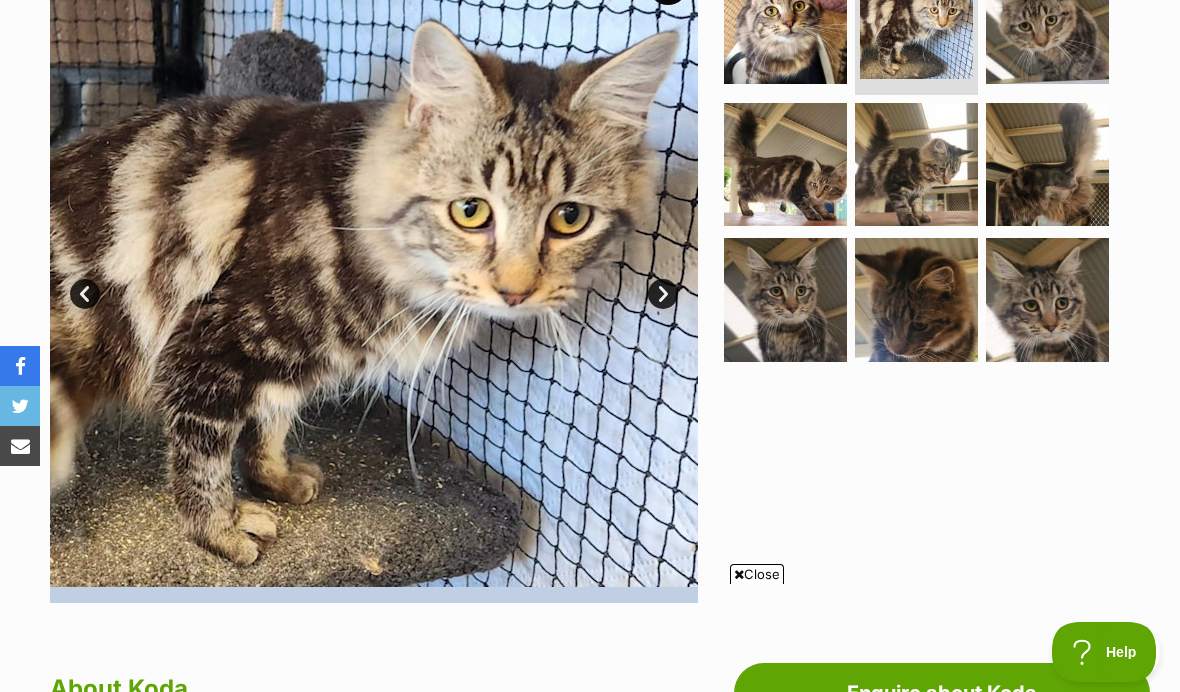 click at bounding box center [785, 164] 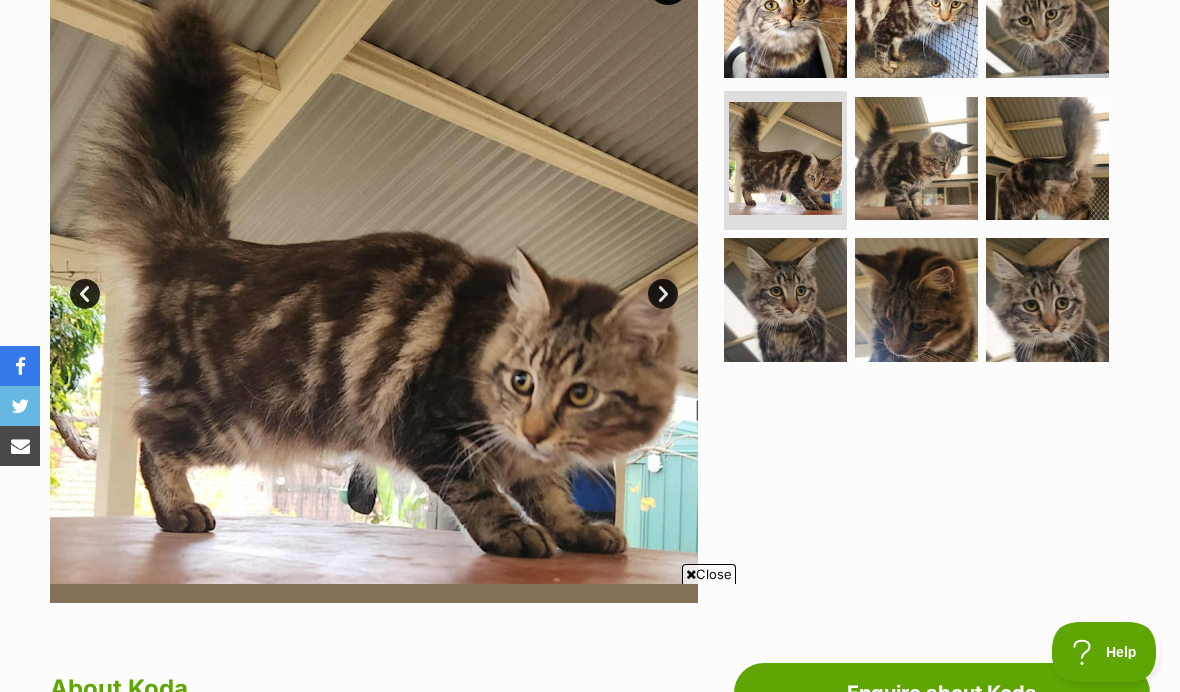 scroll, scrollTop: 0, scrollLeft: 0, axis: both 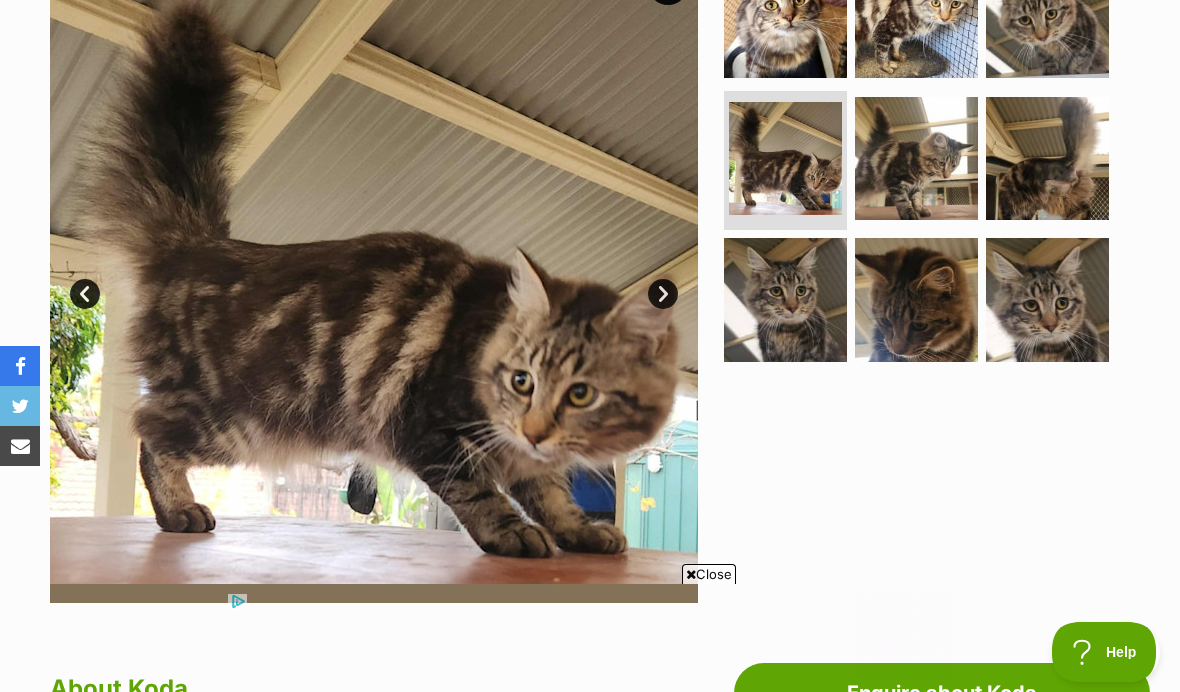 click at bounding box center (1047, 158) 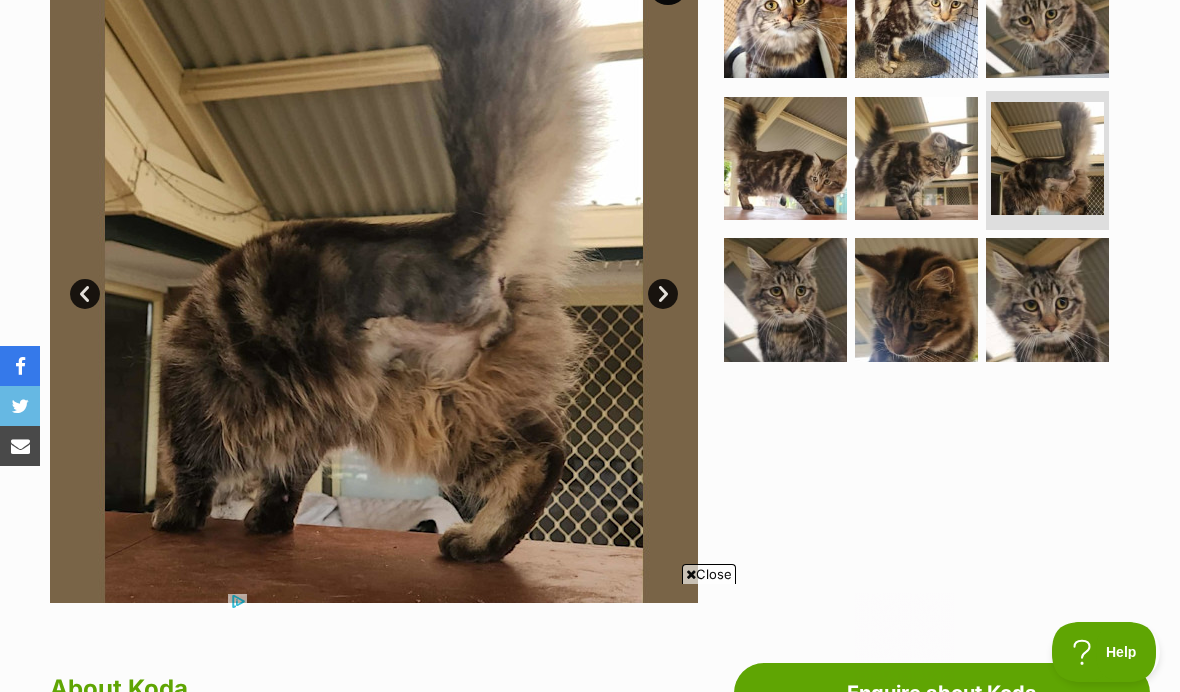 click at bounding box center (1047, 299) 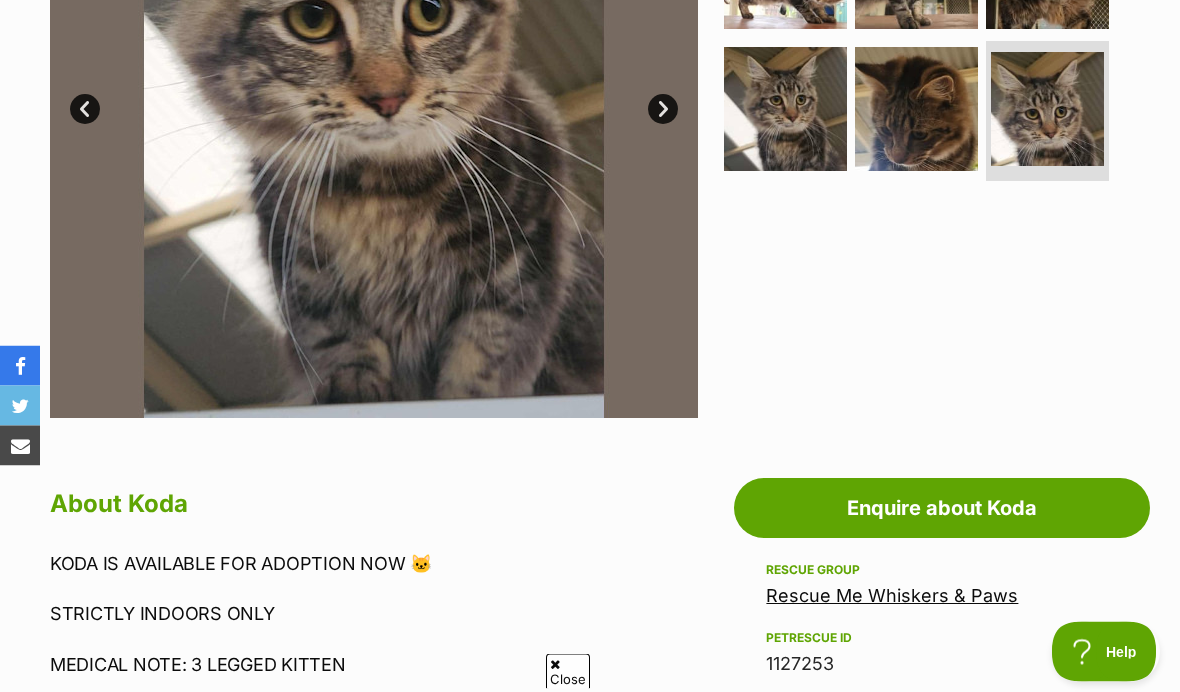 scroll, scrollTop: 612, scrollLeft: 0, axis: vertical 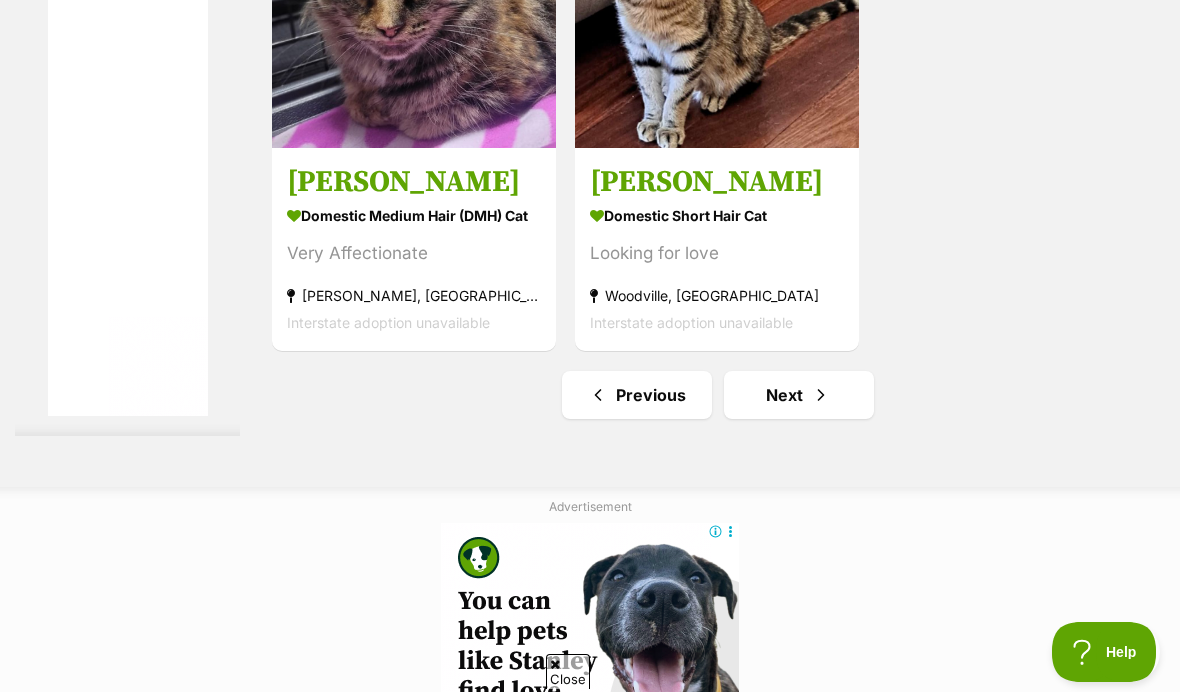 click at bounding box center (821, 395) 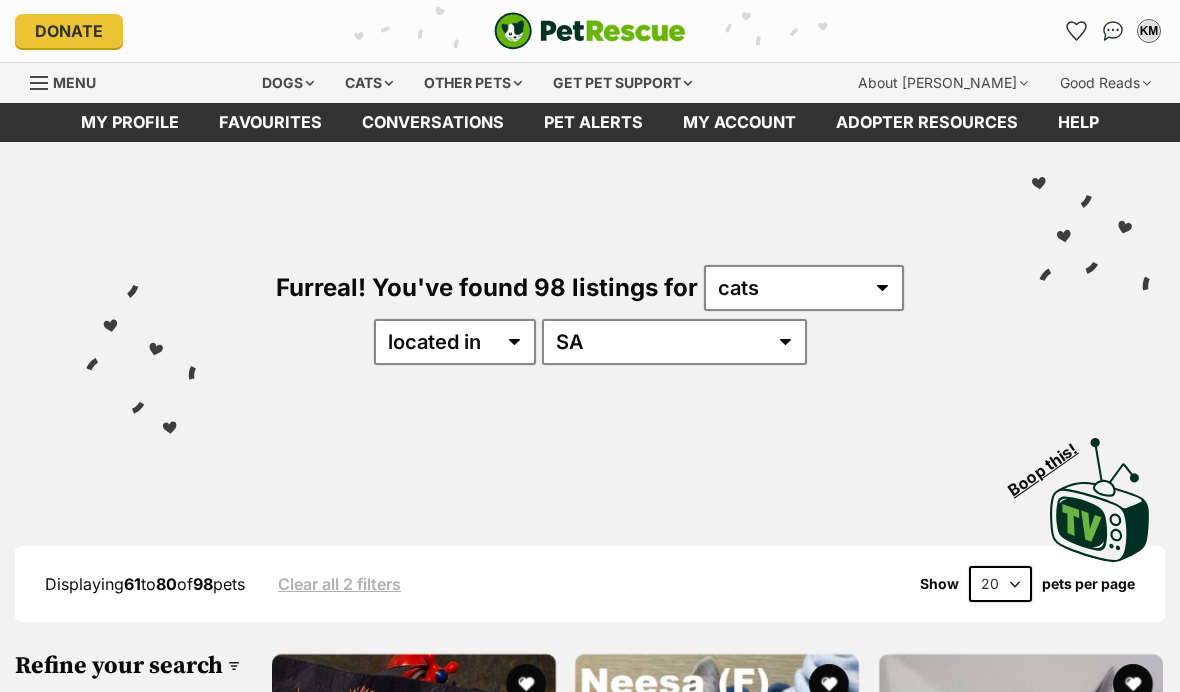 scroll, scrollTop: 0, scrollLeft: 0, axis: both 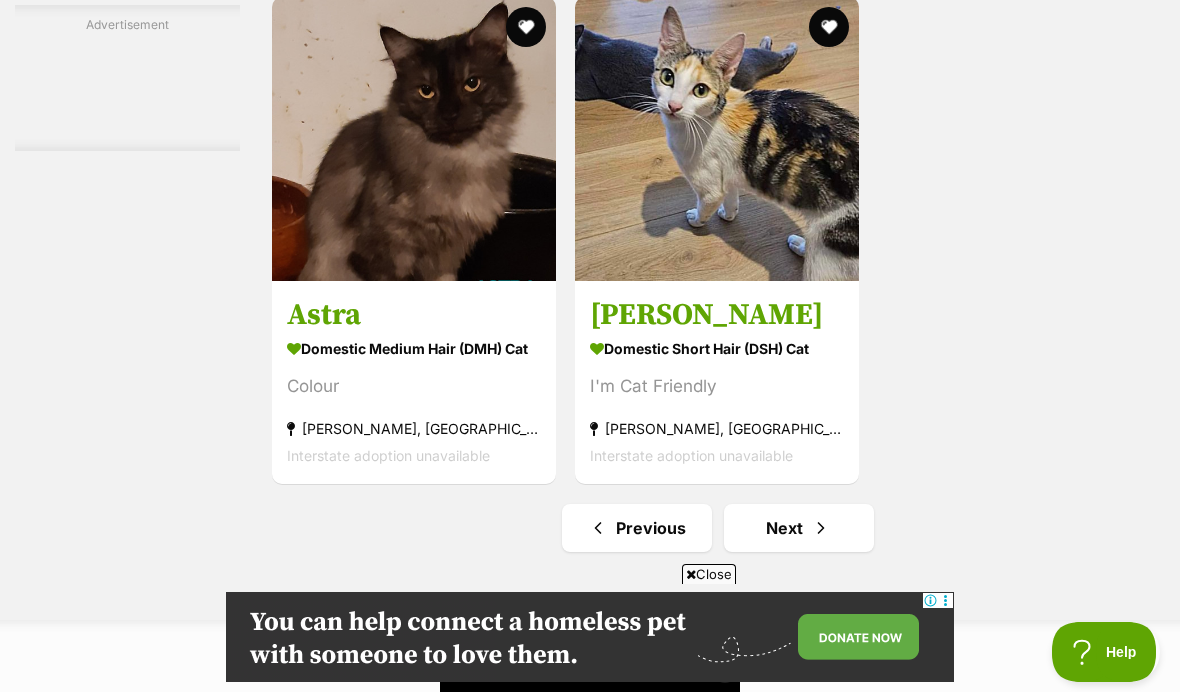 click at bounding box center (414, 139) 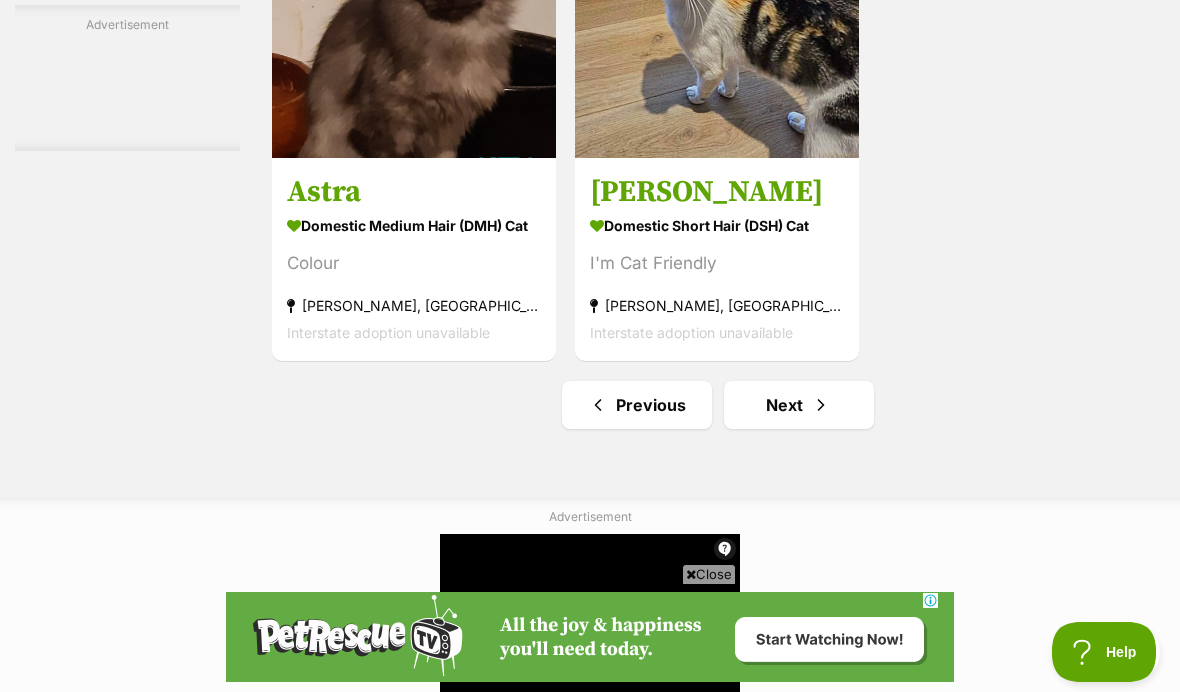 scroll, scrollTop: 0, scrollLeft: 0, axis: both 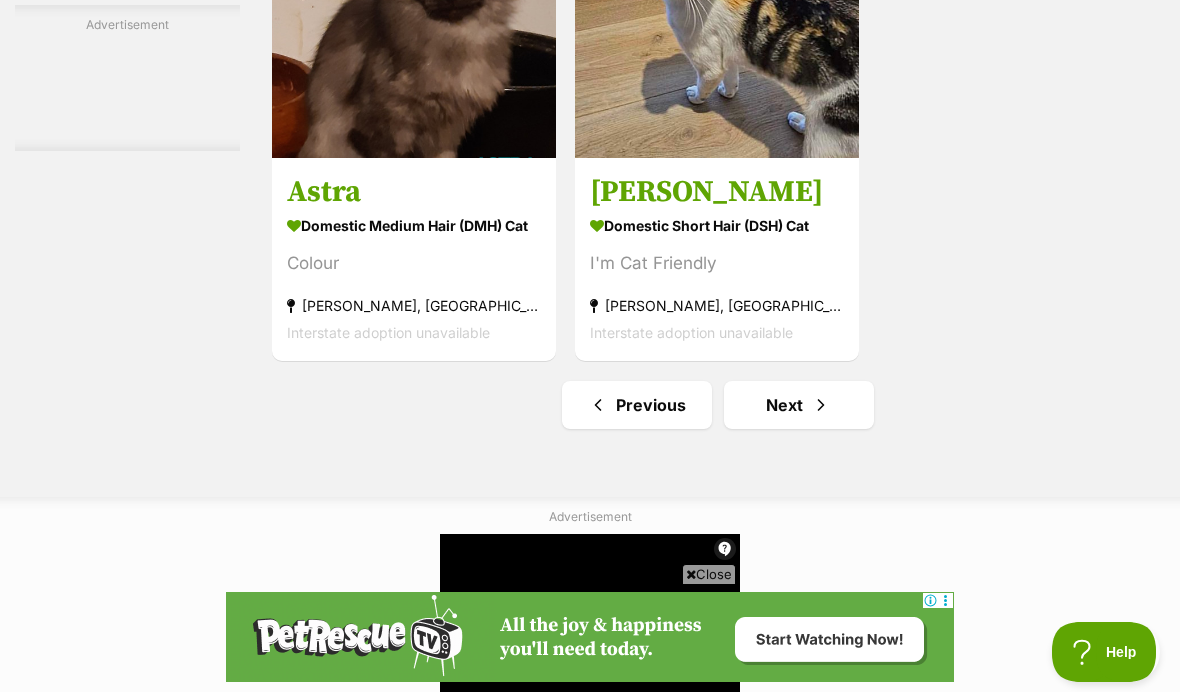 click at bounding box center [821, 405] 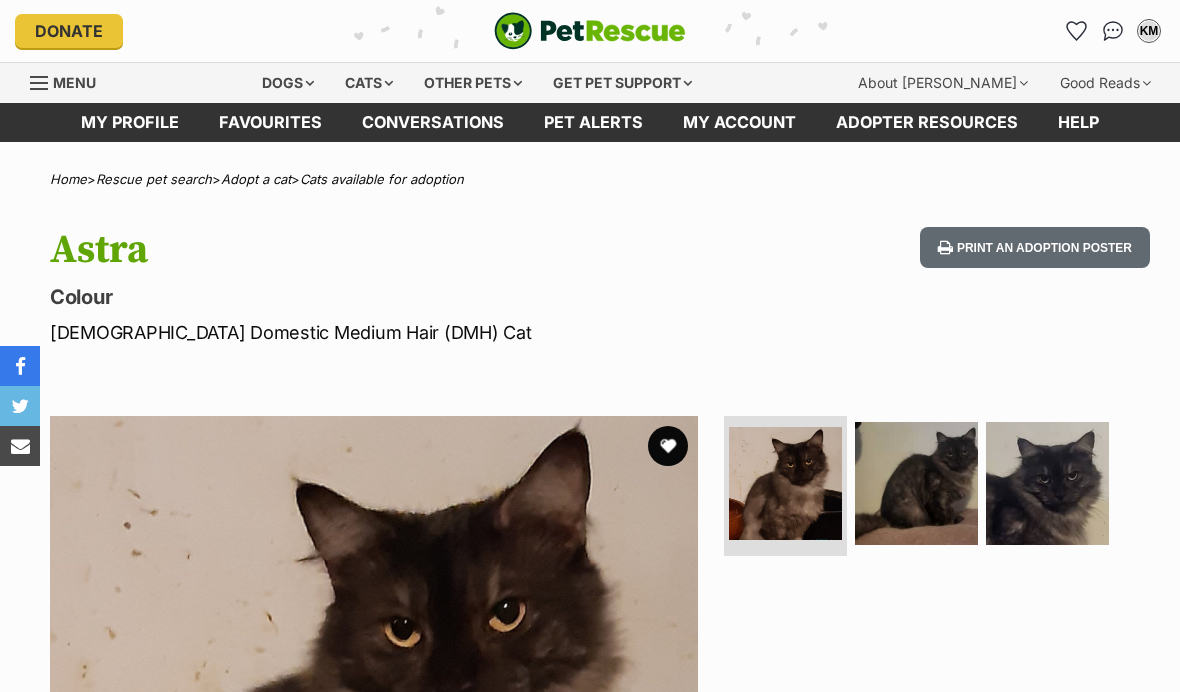 scroll, scrollTop: 0, scrollLeft: 0, axis: both 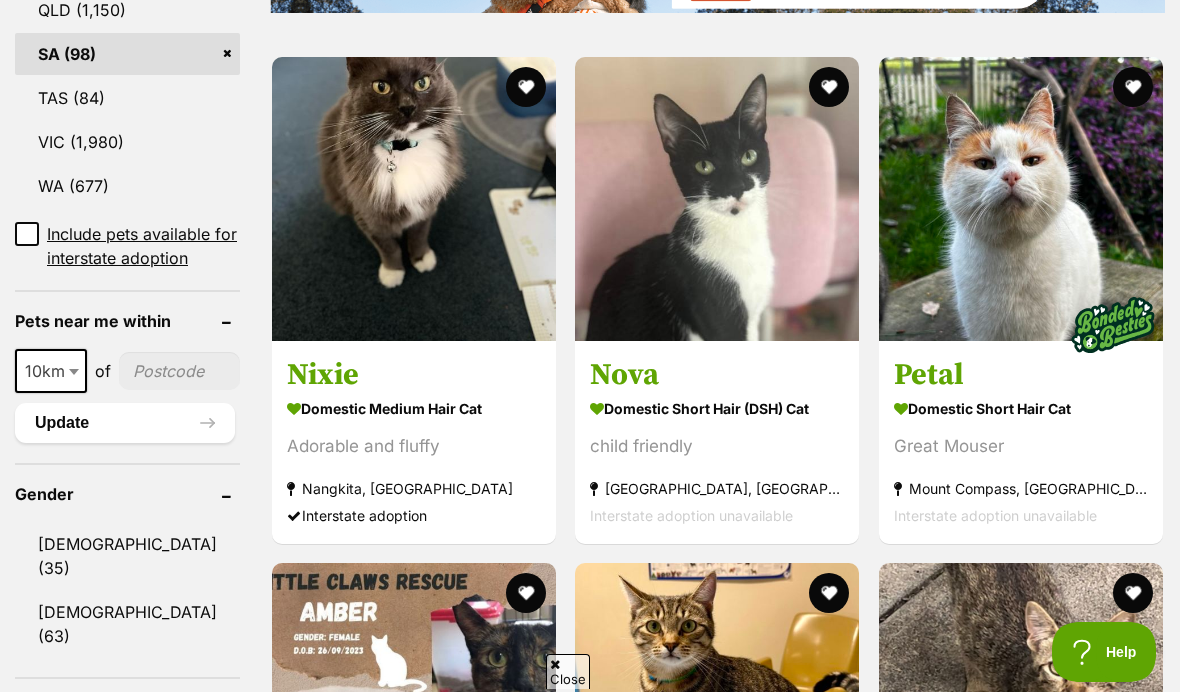 click at bounding box center (1113, 325) 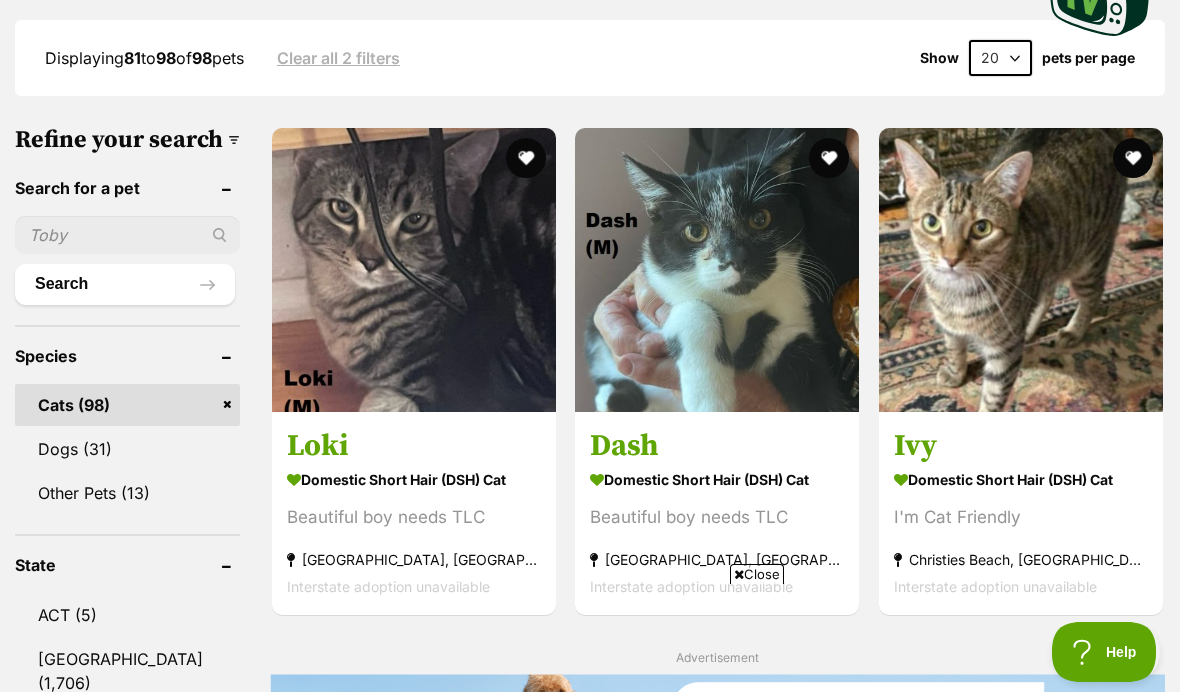 scroll, scrollTop: 532, scrollLeft: 0, axis: vertical 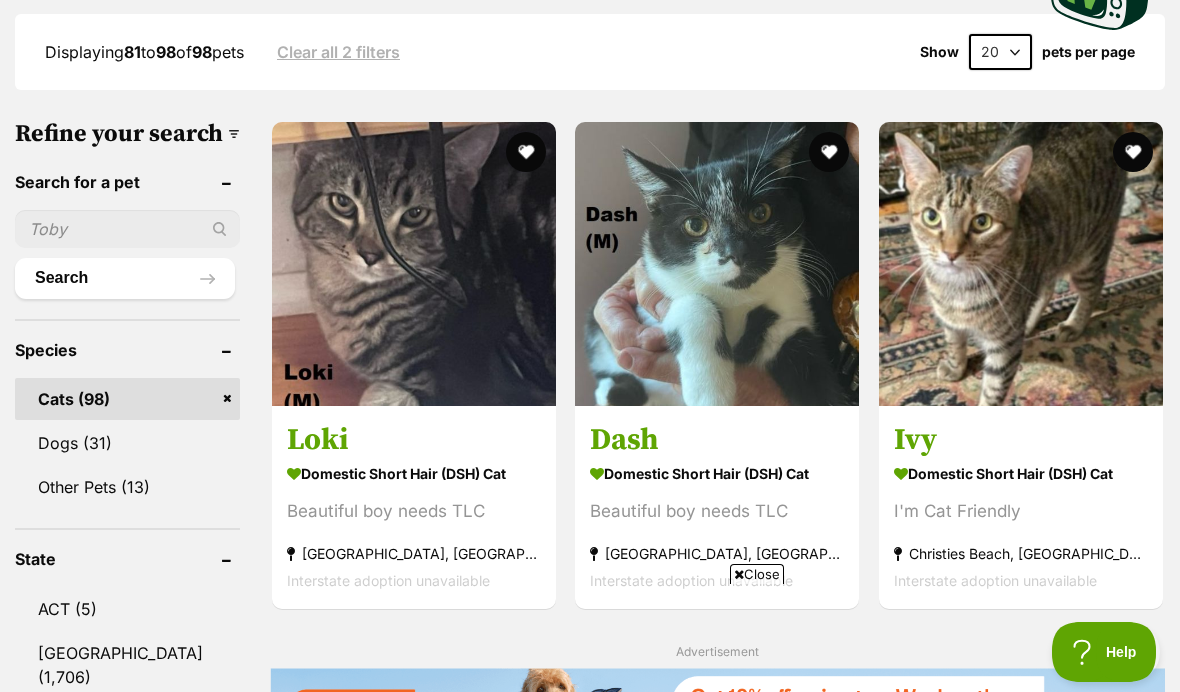 click on "Dogs (31)" at bounding box center [127, 443] 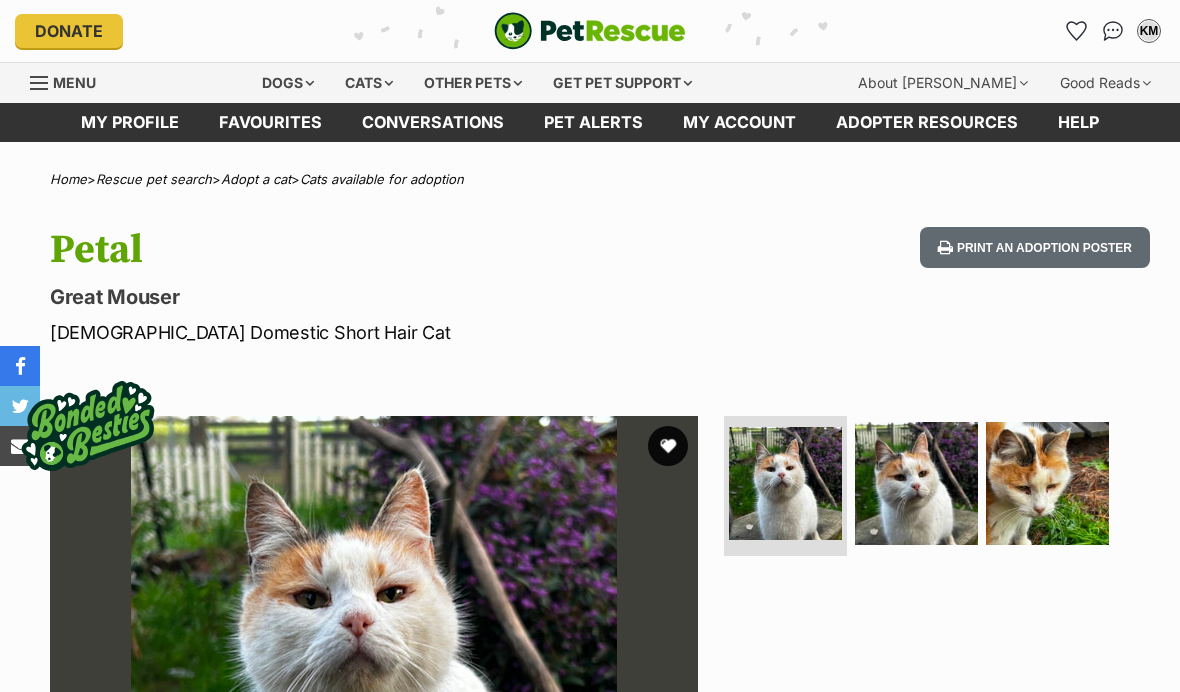 scroll, scrollTop: 0, scrollLeft: 0, axis: both 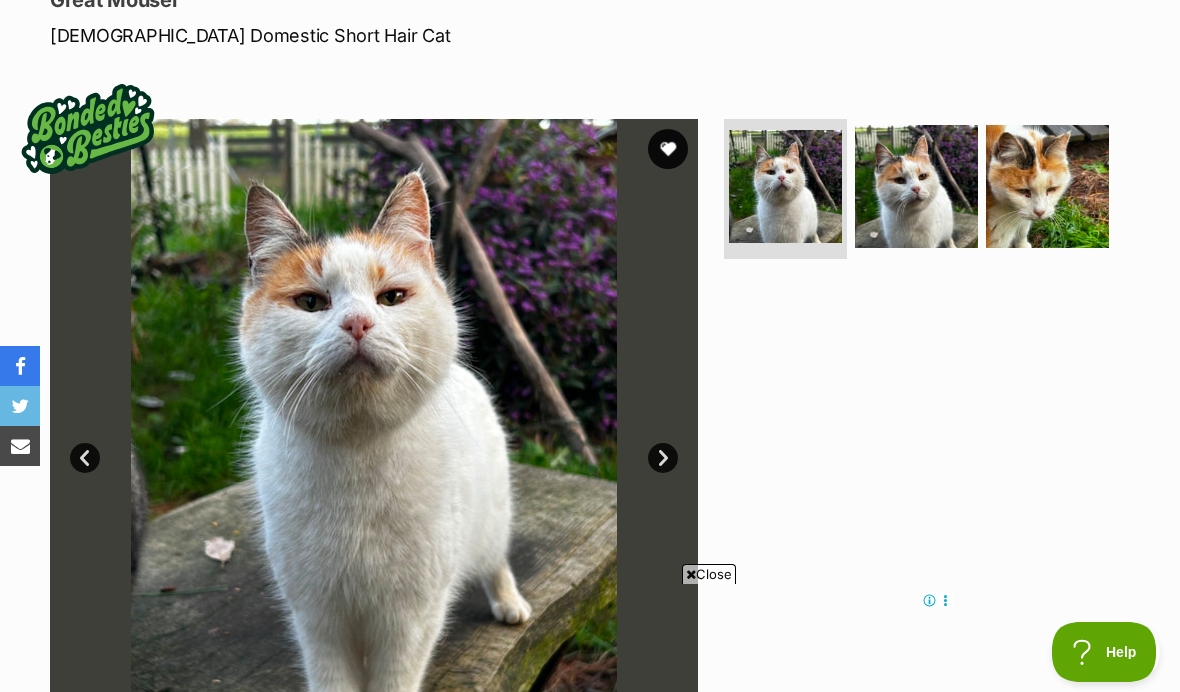 click at bounding box center [1047, 186] 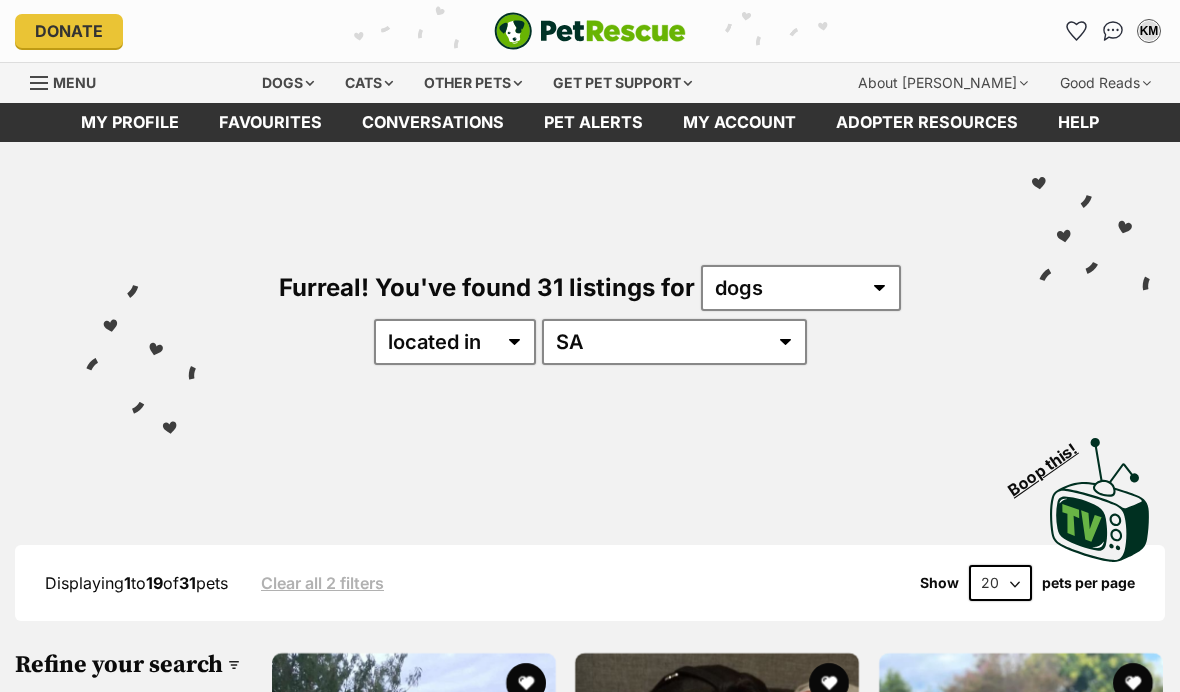 scroll, scrollTop: 0, scrollLeft: 0, axis: both 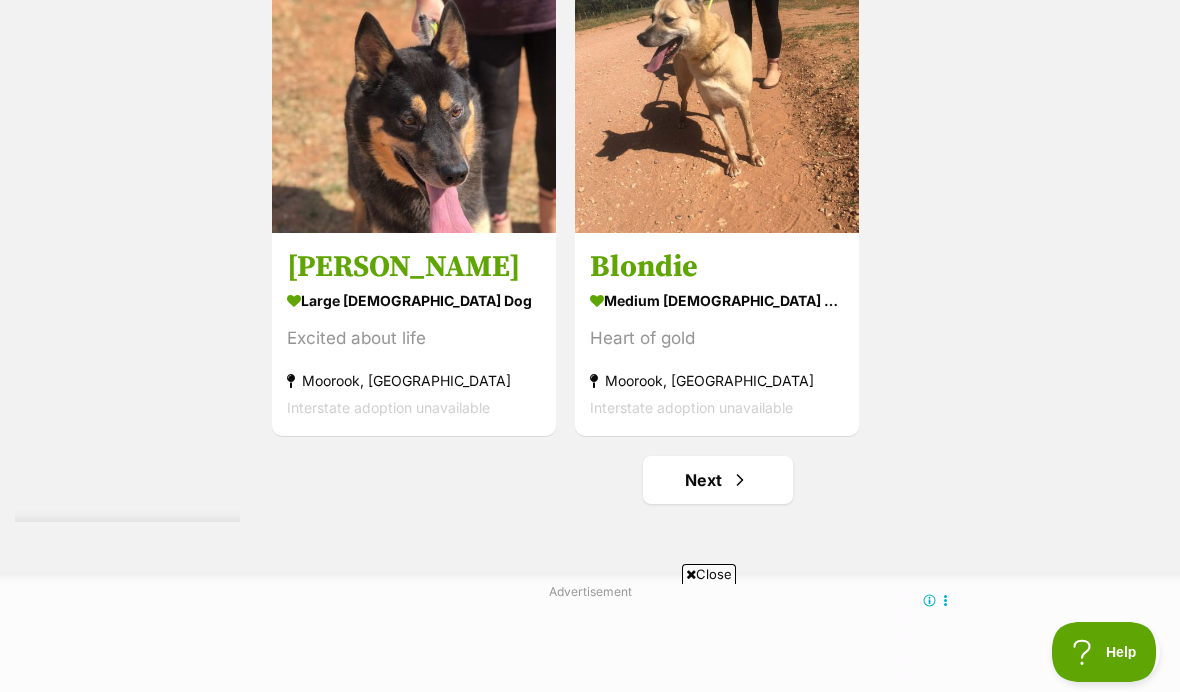 click on "Next" at bounding box center [718, 480] 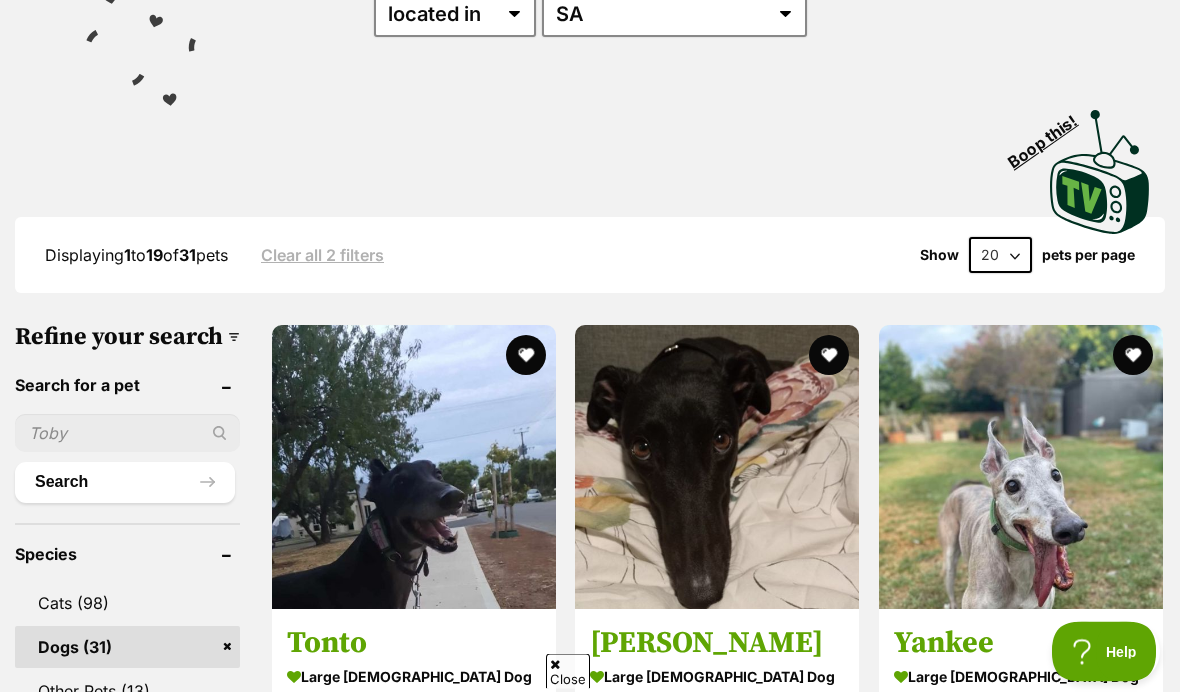 scroll, scrollTop: 0, scrollLeft: 0, axis: both 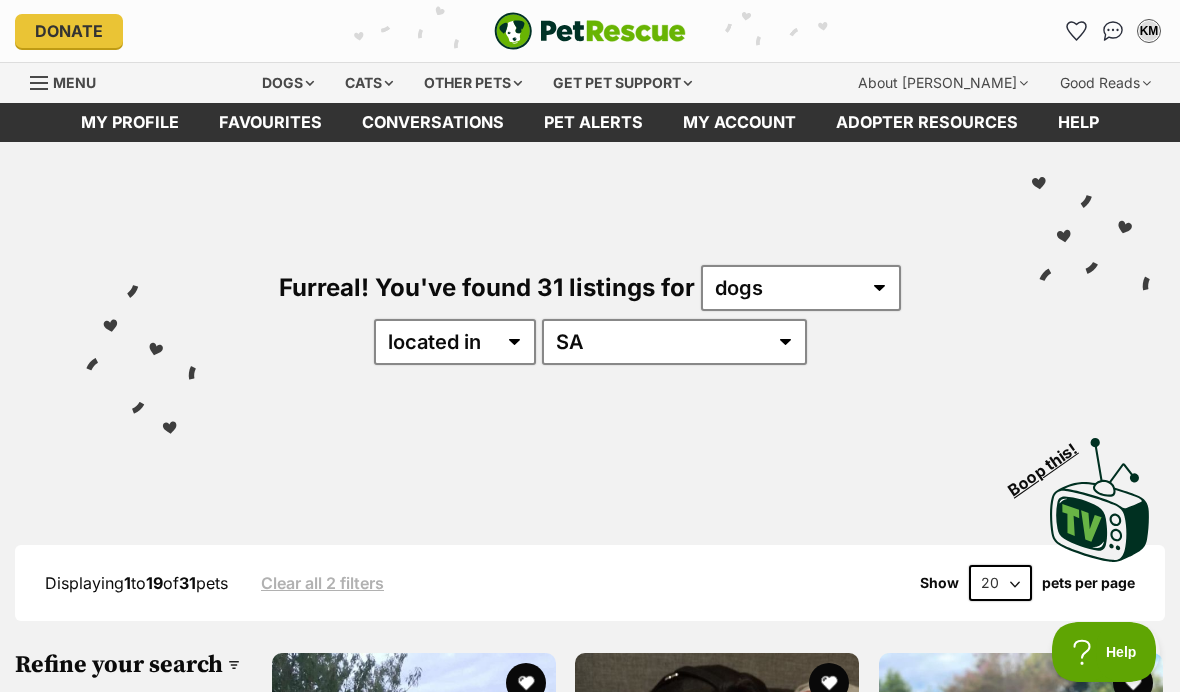 click 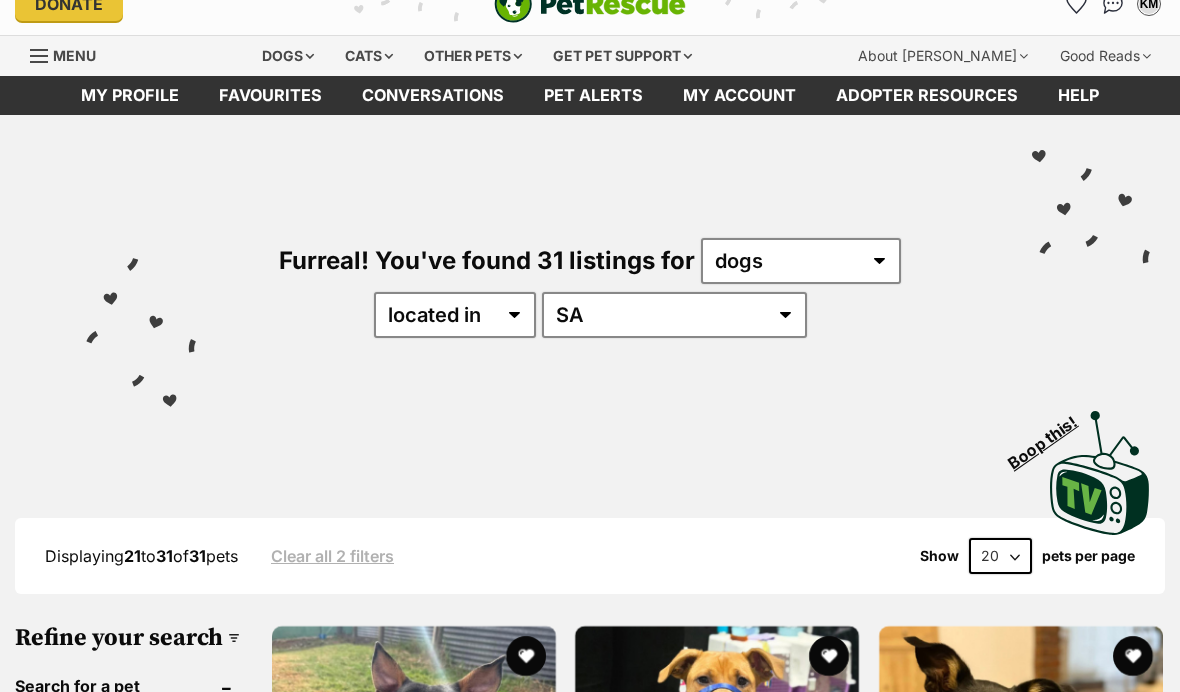 scroll, scrollTop: 0, scrollLeft: 0, axis: both 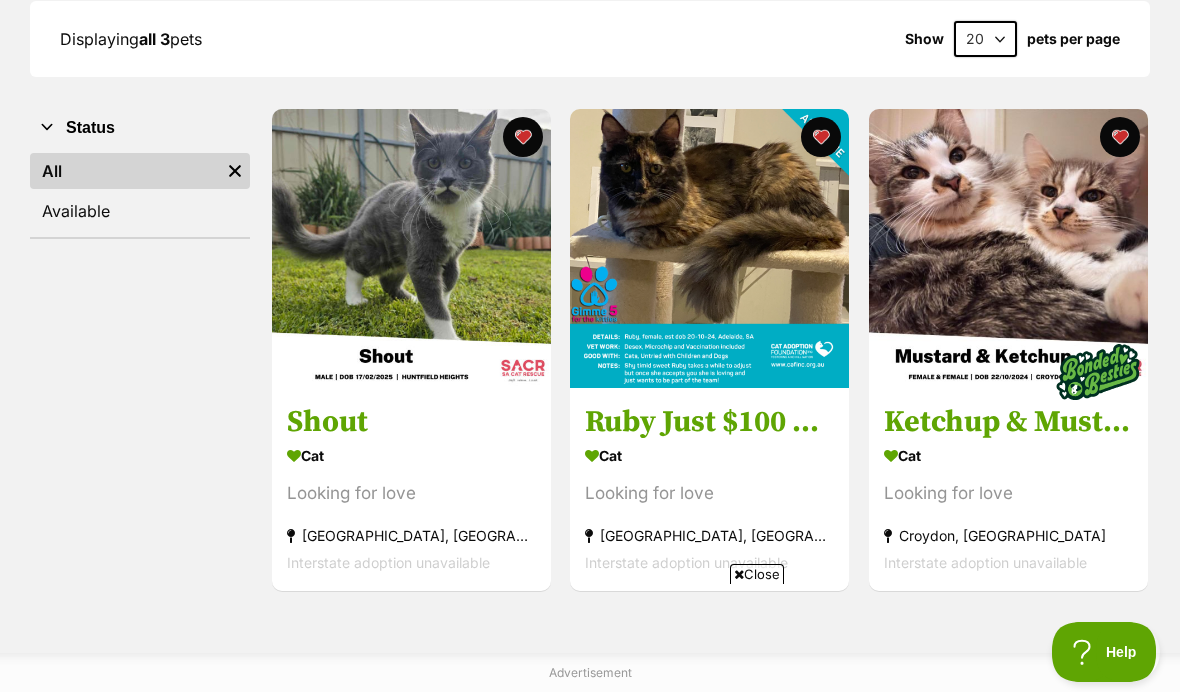 click at bounding box center [709, 248] 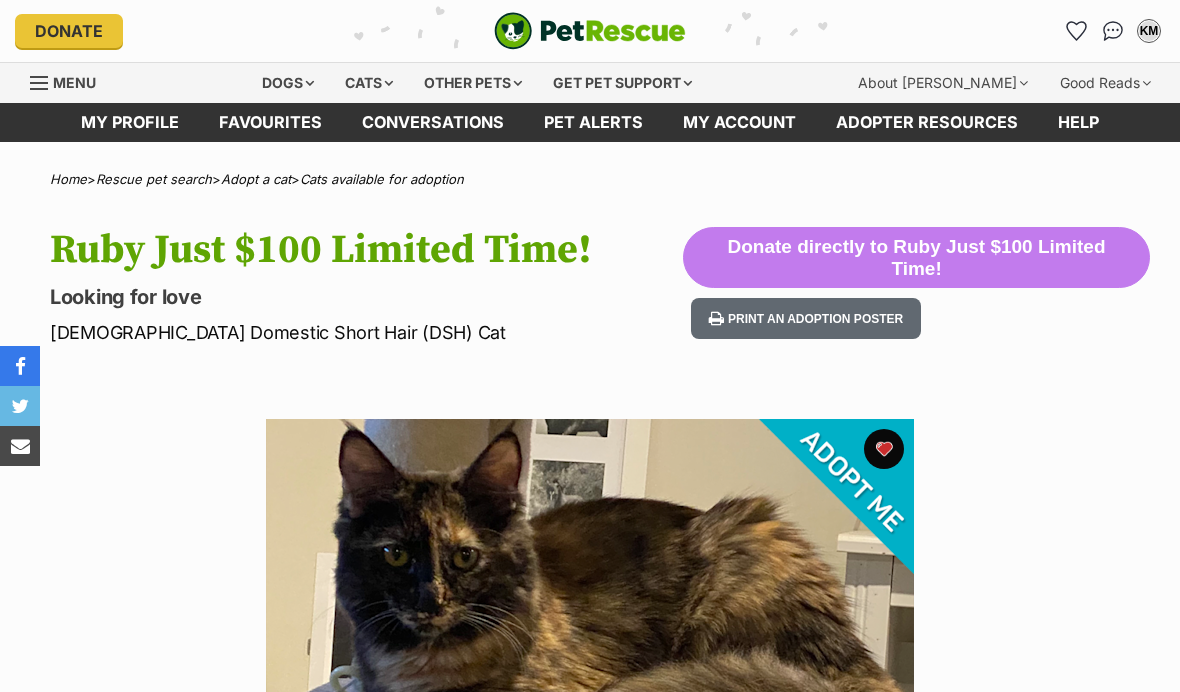 scroll, scrollTop: 93, scrollLeft: 0, axis: vertical 